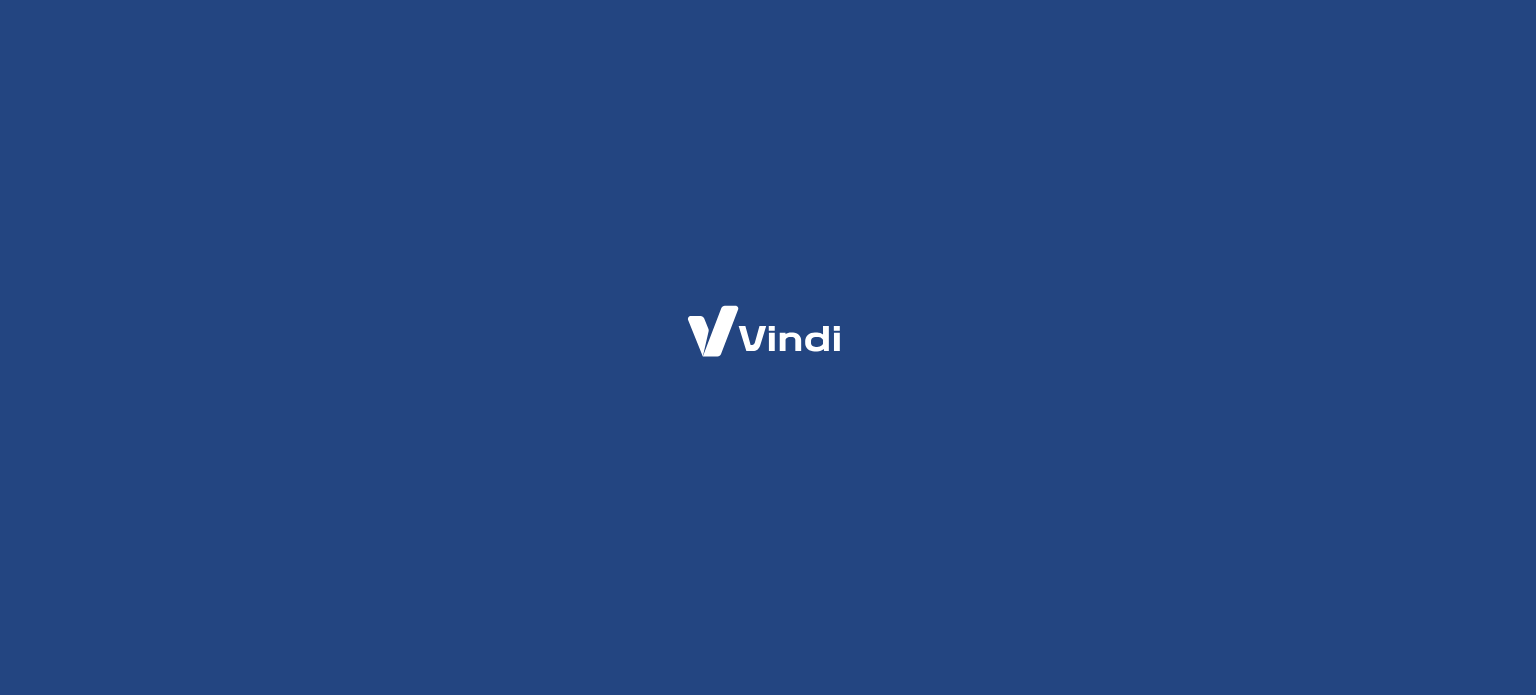 scroll, scrollTop: 0, scrollLeft: 0, axis: both 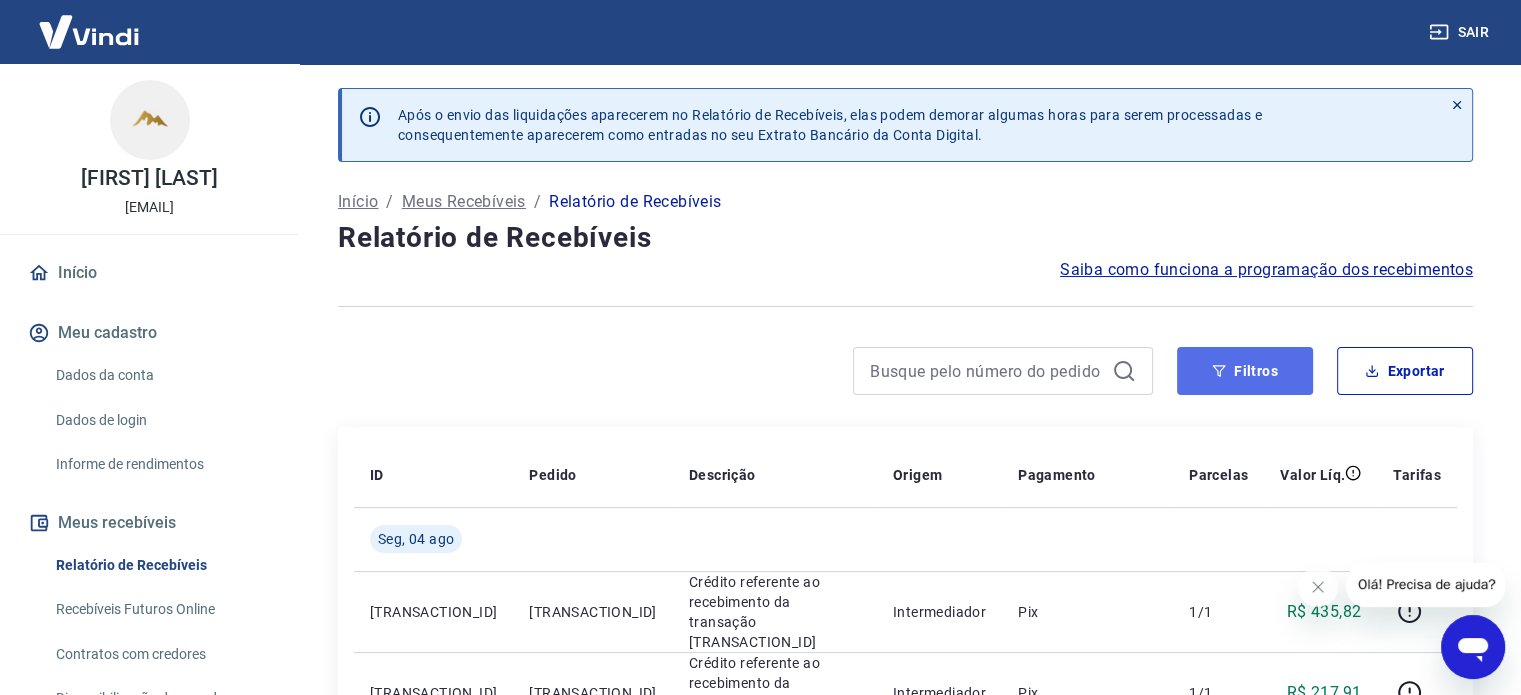 click on "Filtros" at bounding box center [1245, 371] 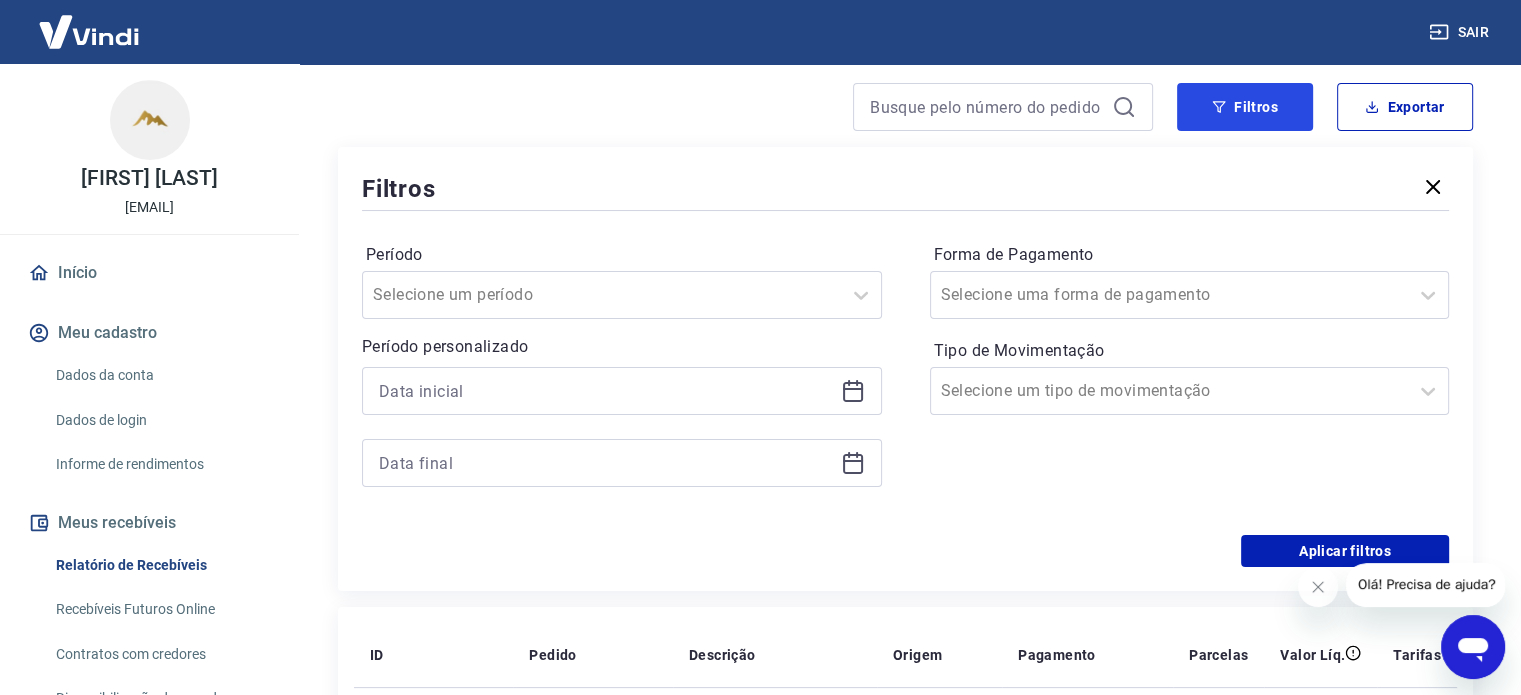 scroll, scrollTop: 295, scrollLeft: 0, axis: vertical 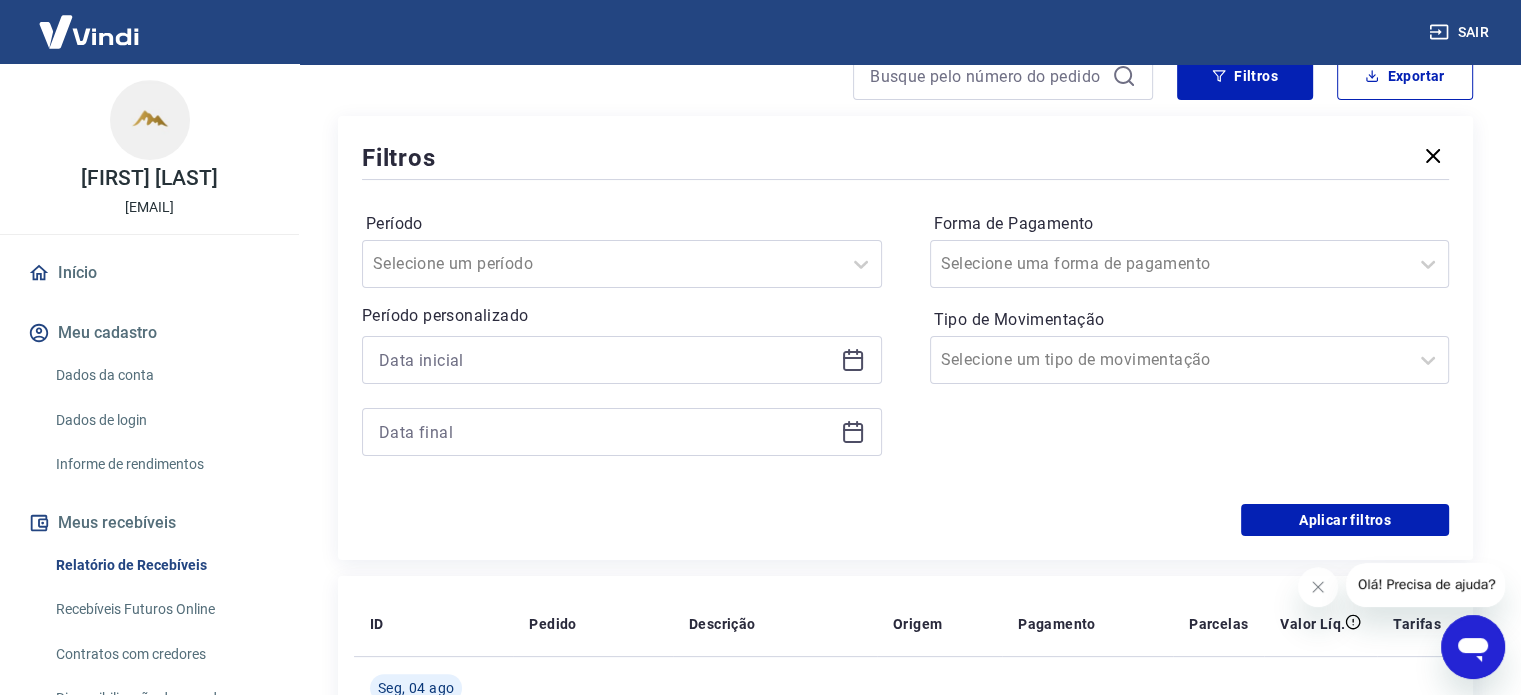 click 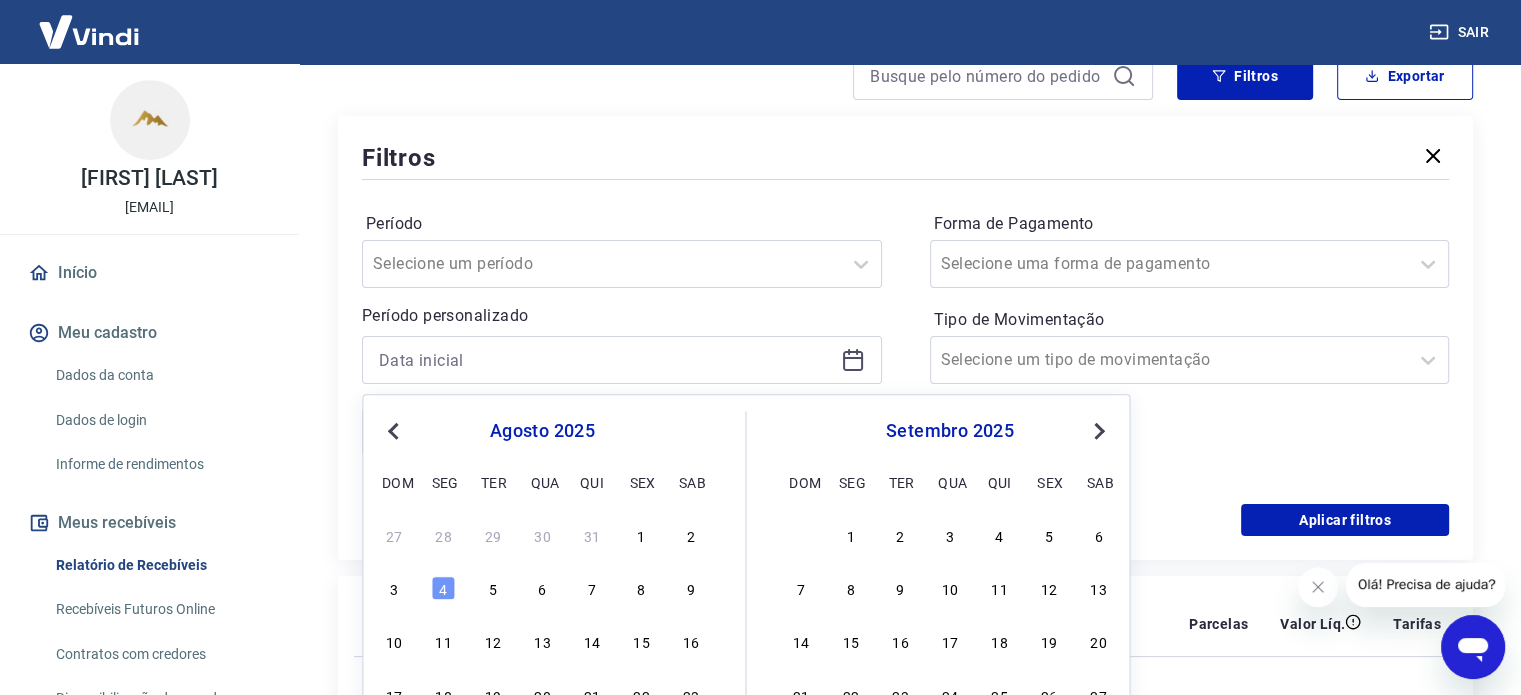 click on "Previous Month" at bounding box center [395, 430] 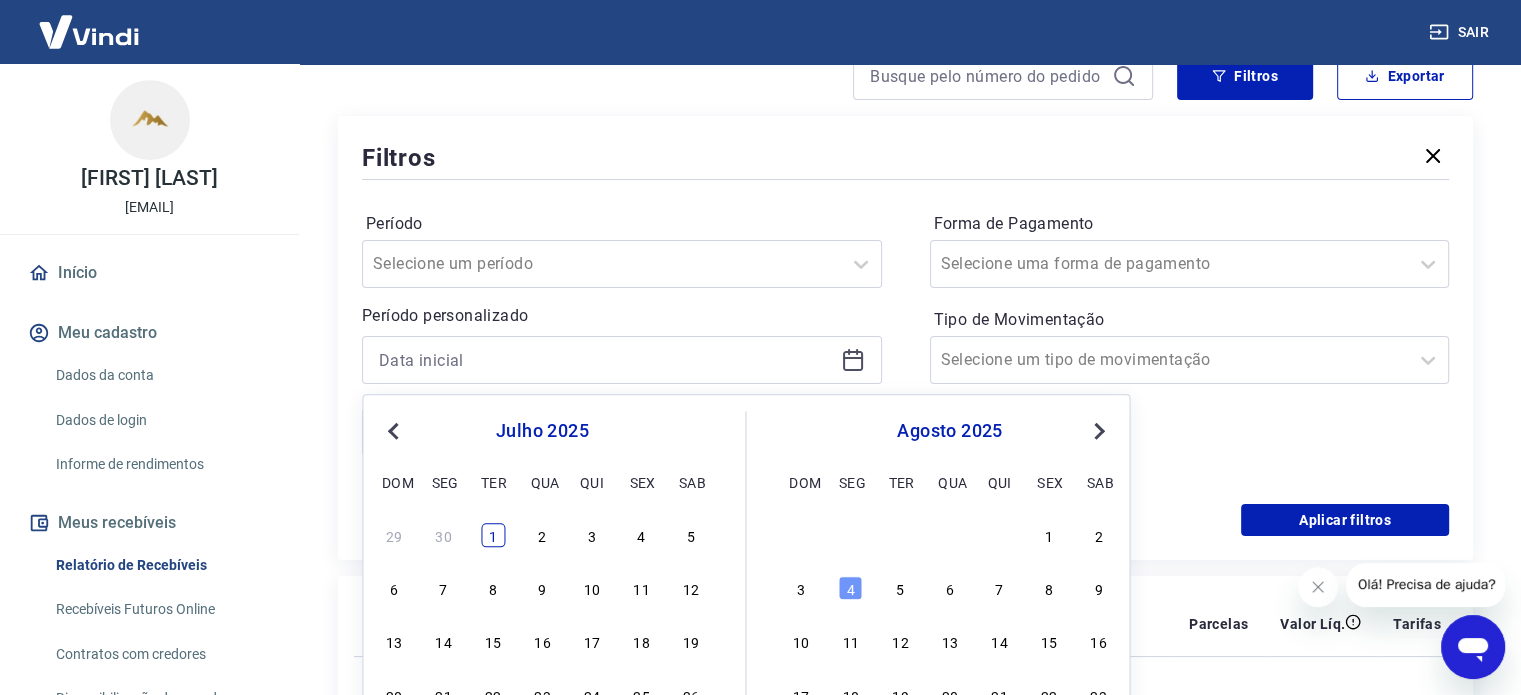 click on "1" at bounding box center (493, 535) 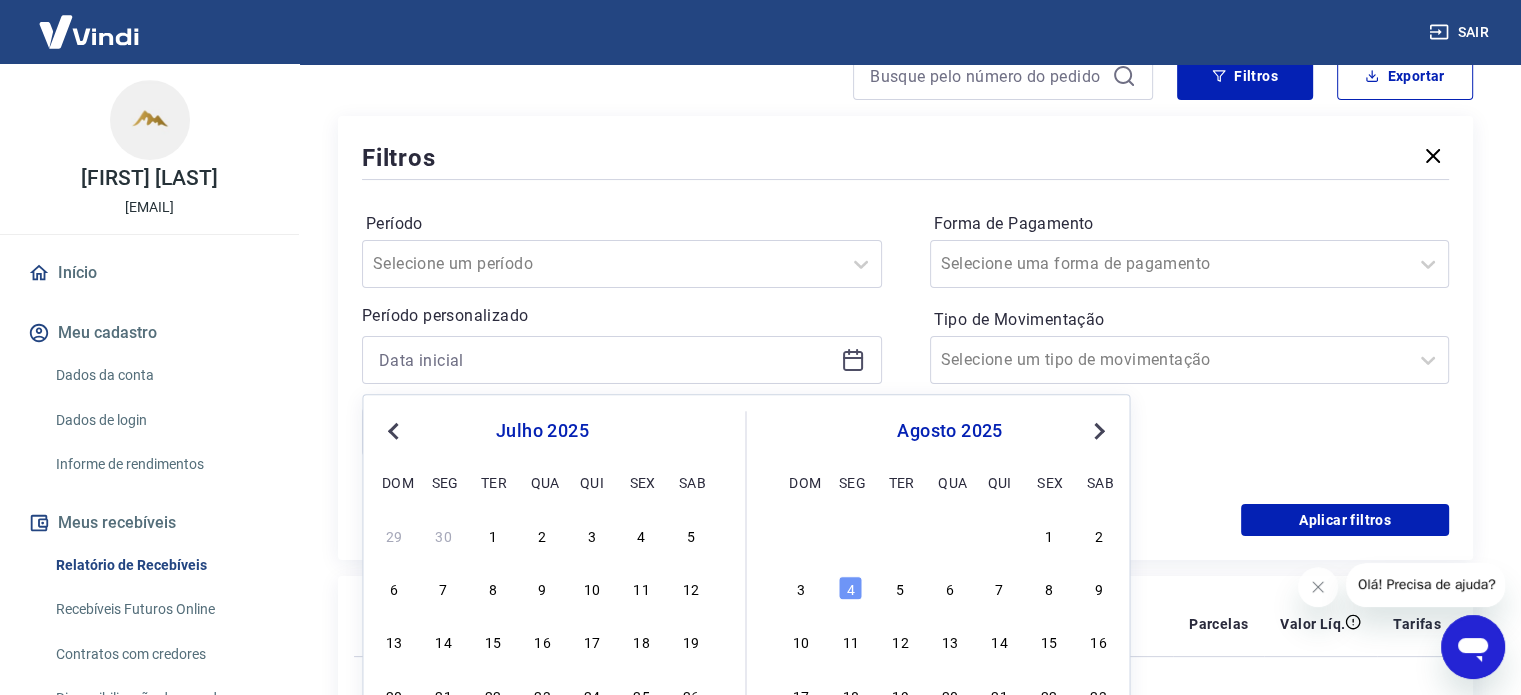 type on "01/07/2025" 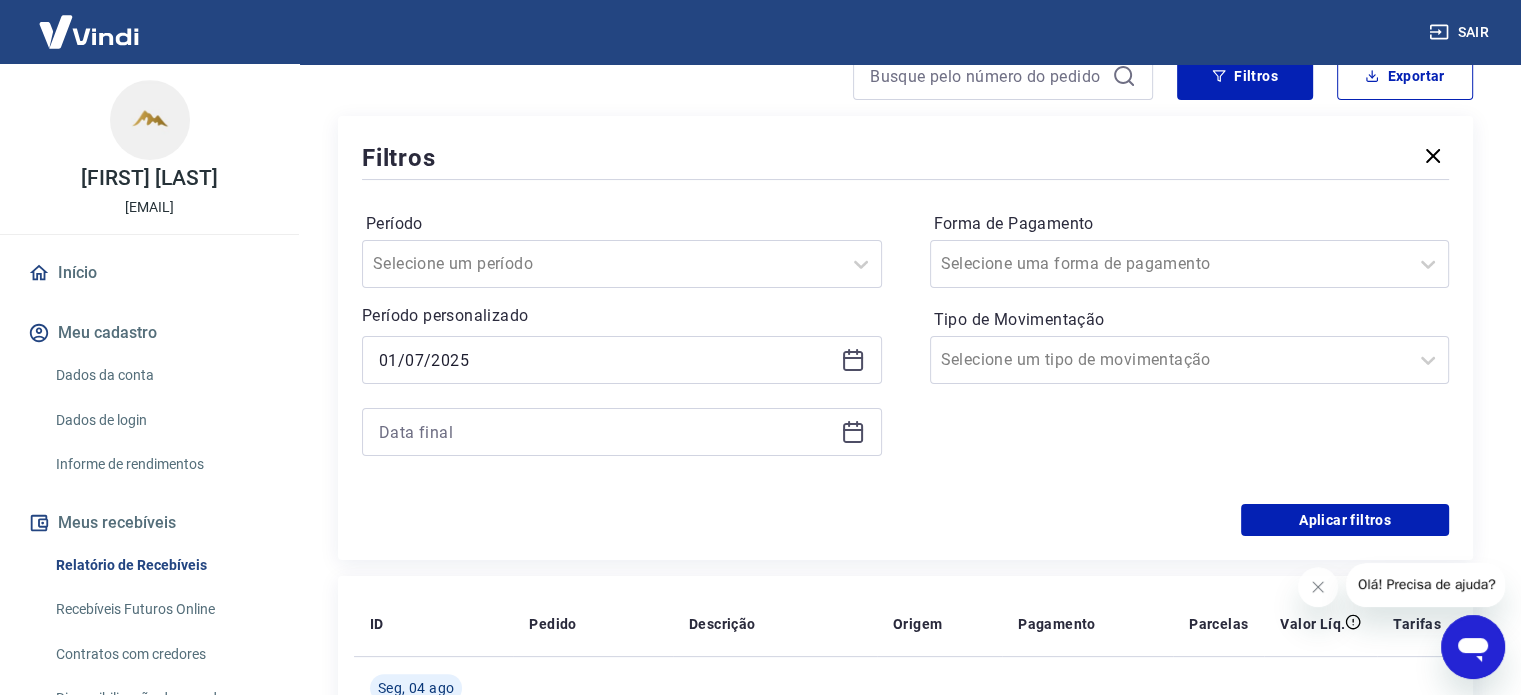 click 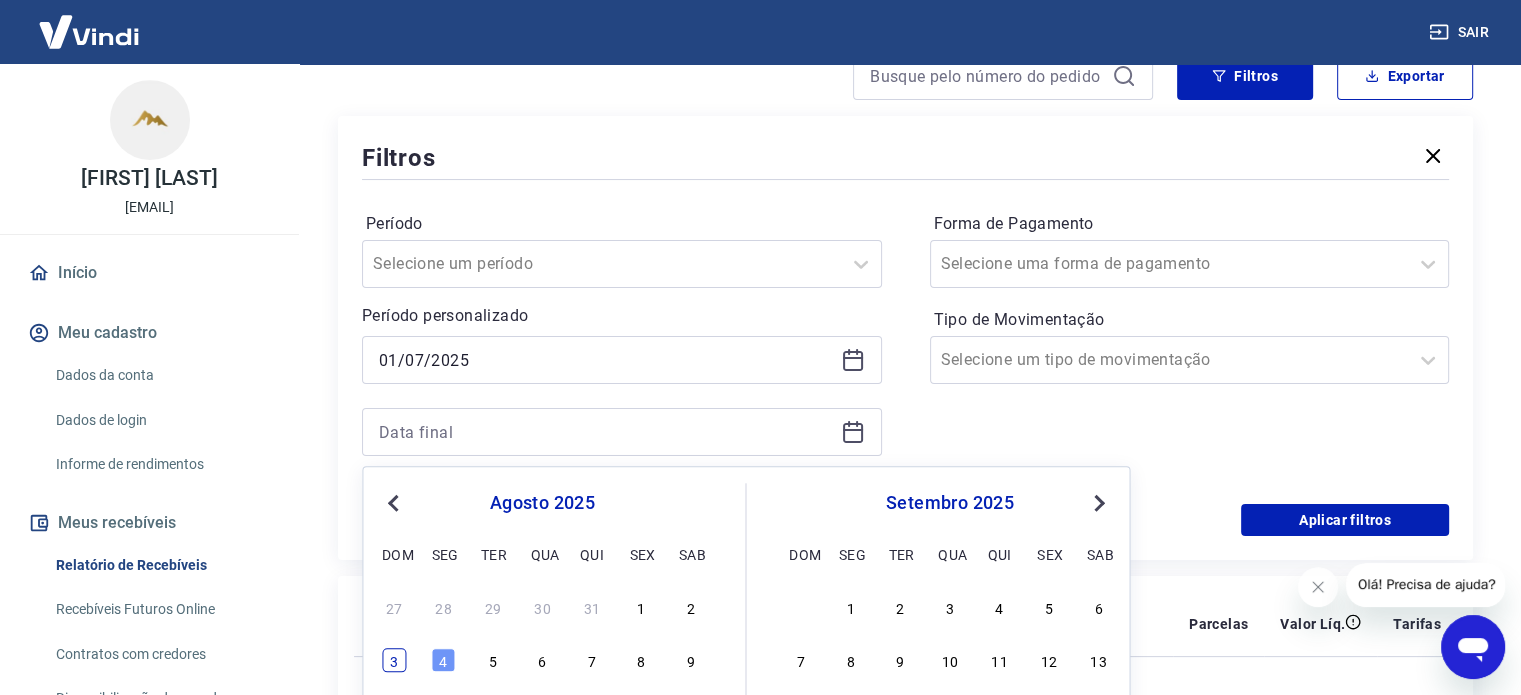 click on "3" at bounding box center [394, 660] 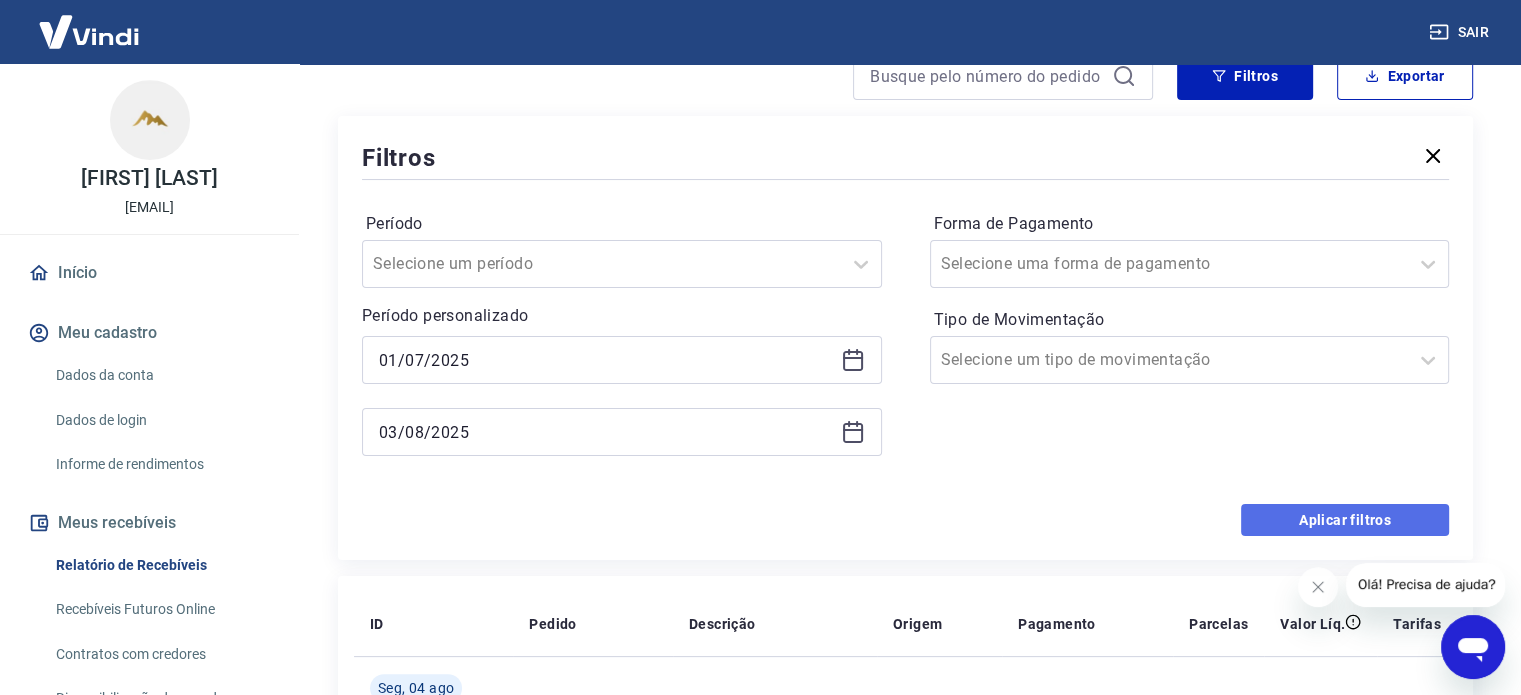 click on "Aplicar filtros" at bounding box center (1345, 520) 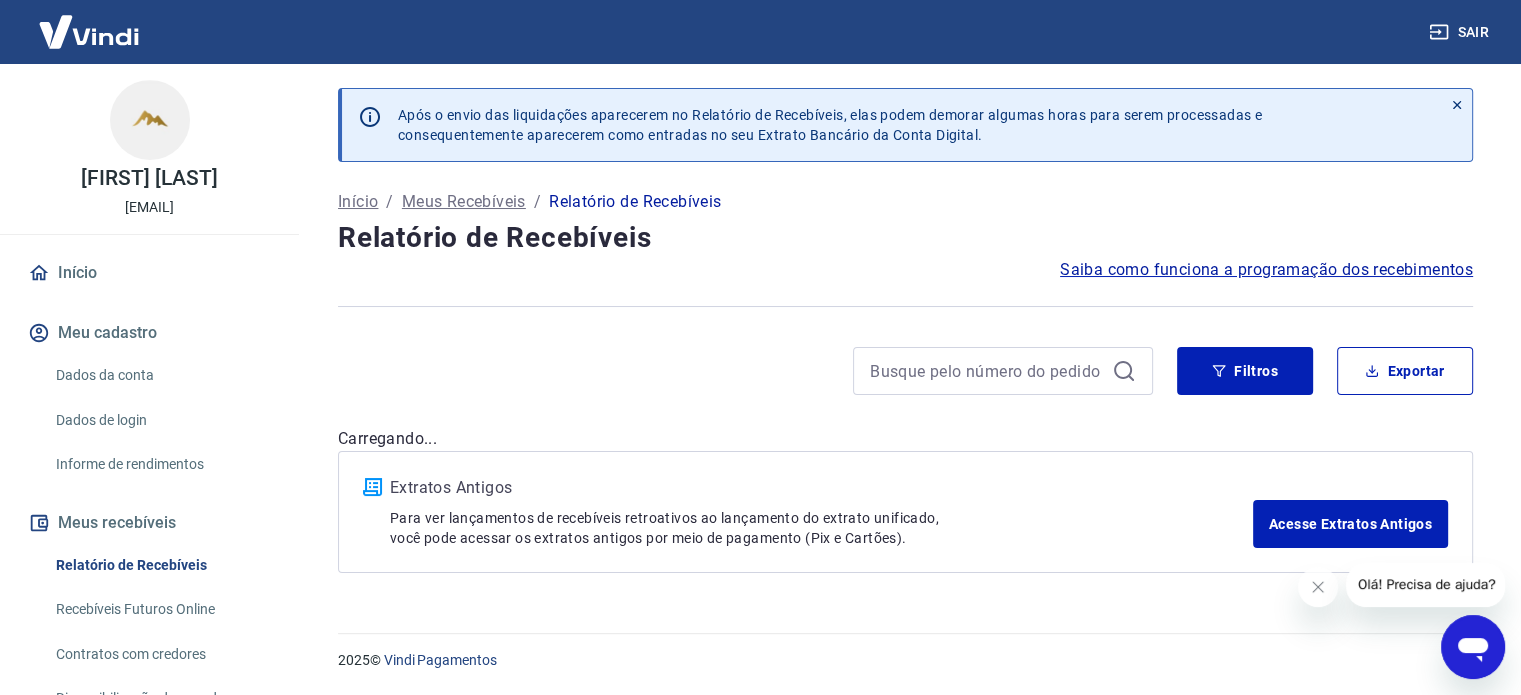 scroll, scrollTop: 0, scrollLeft: 0, axis: both 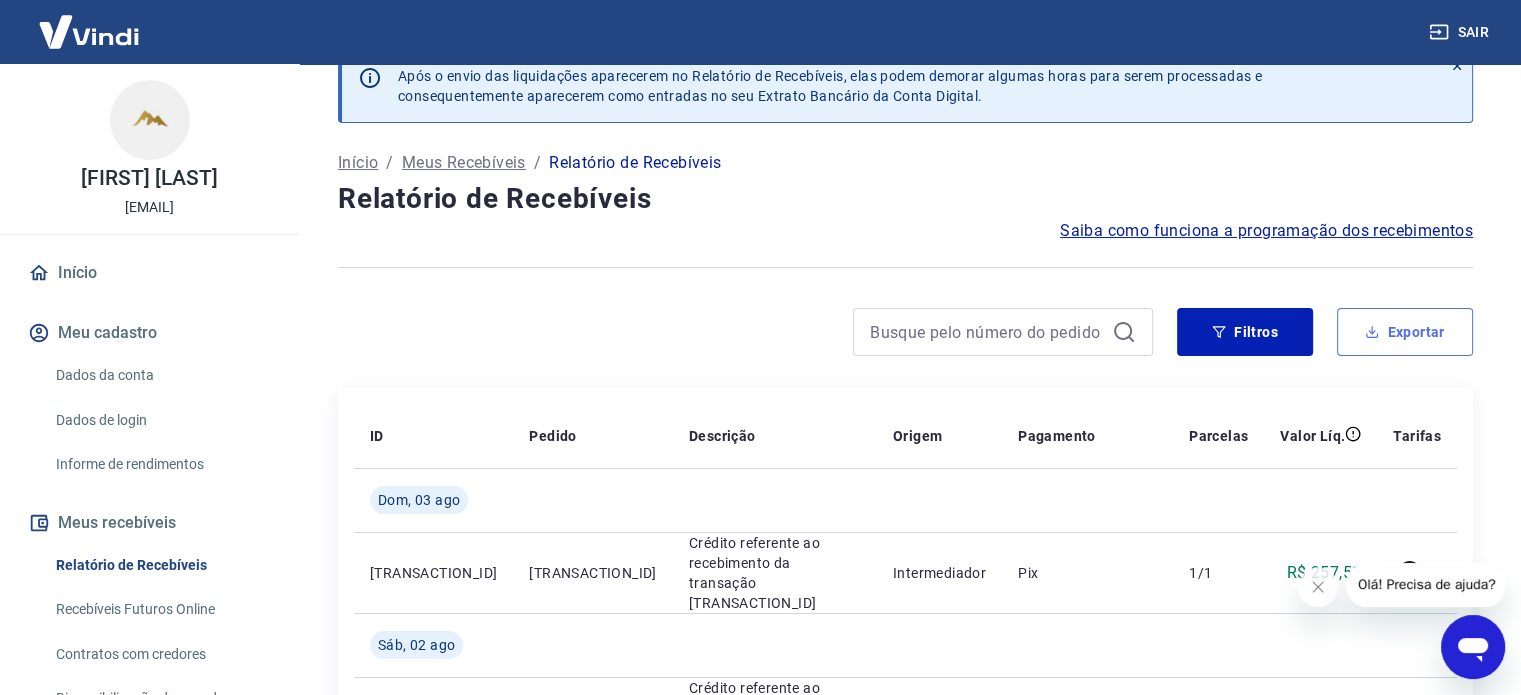 click on "Exportar" at bounding box center (1405, 332) 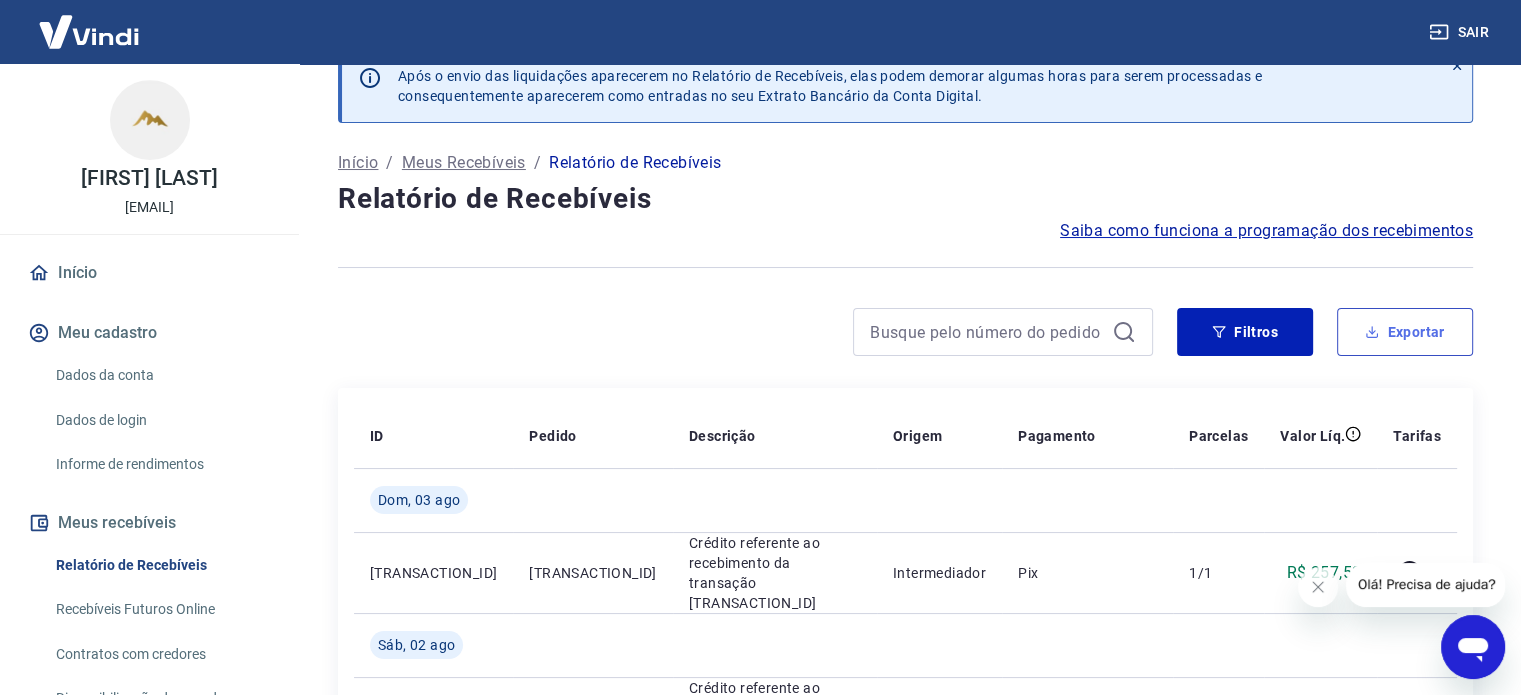 type on "01/07/2025" 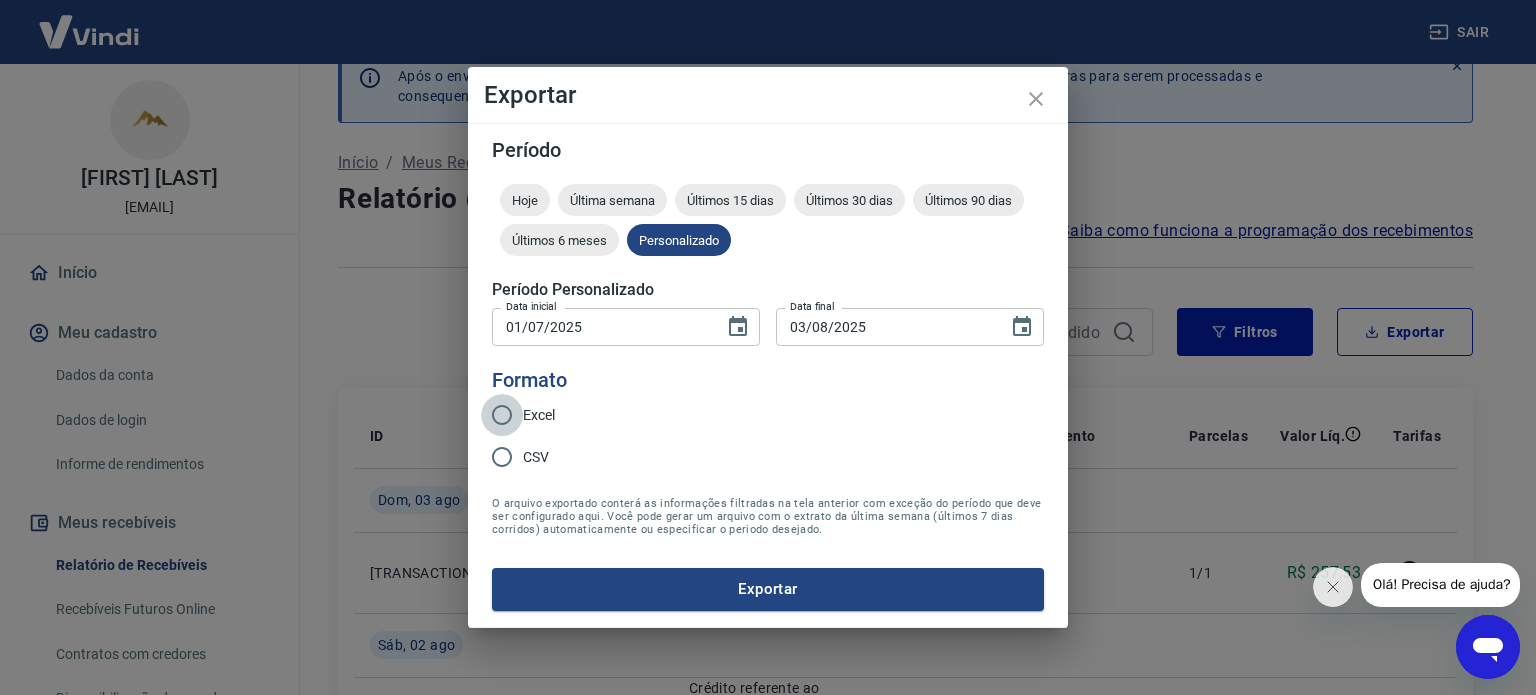 click on "Excel" at bounding box center (502, 415) 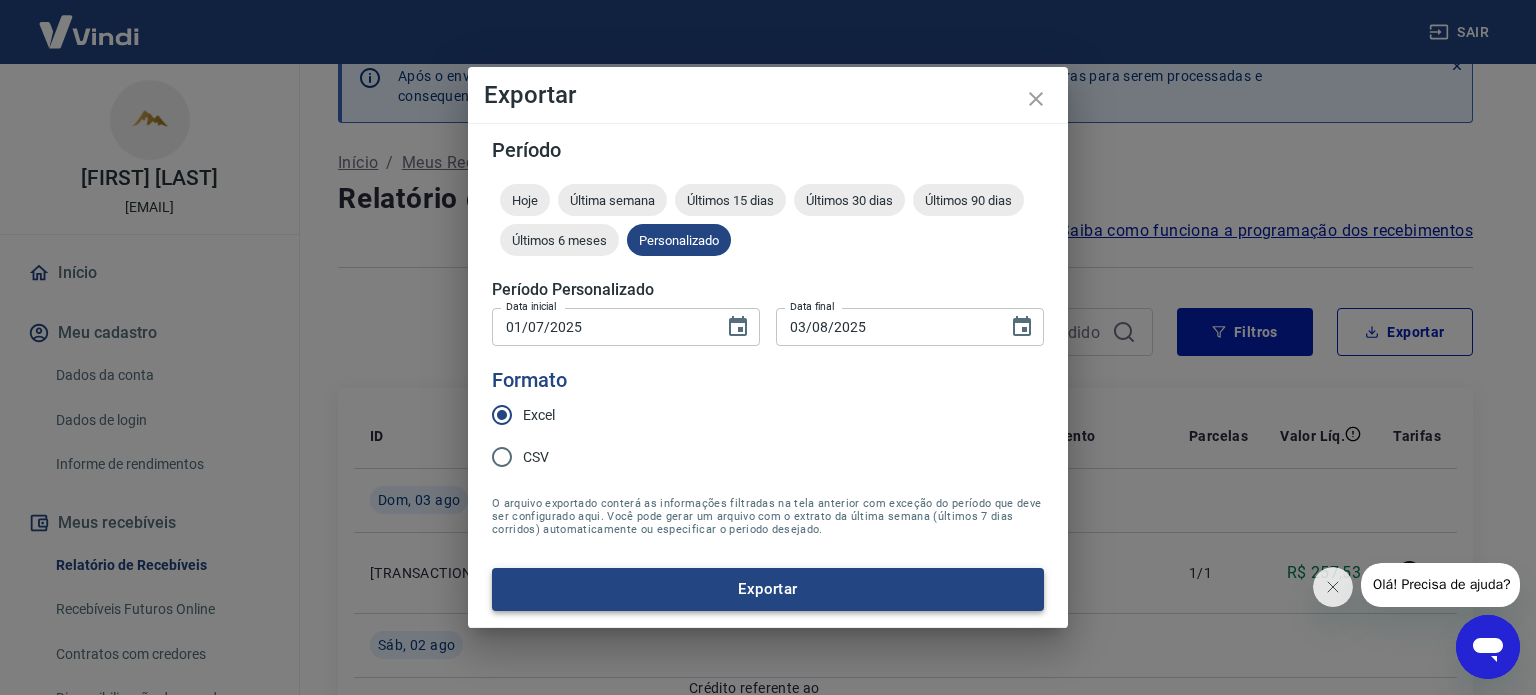 click on "Exportar" at bounding box center (768, 589) 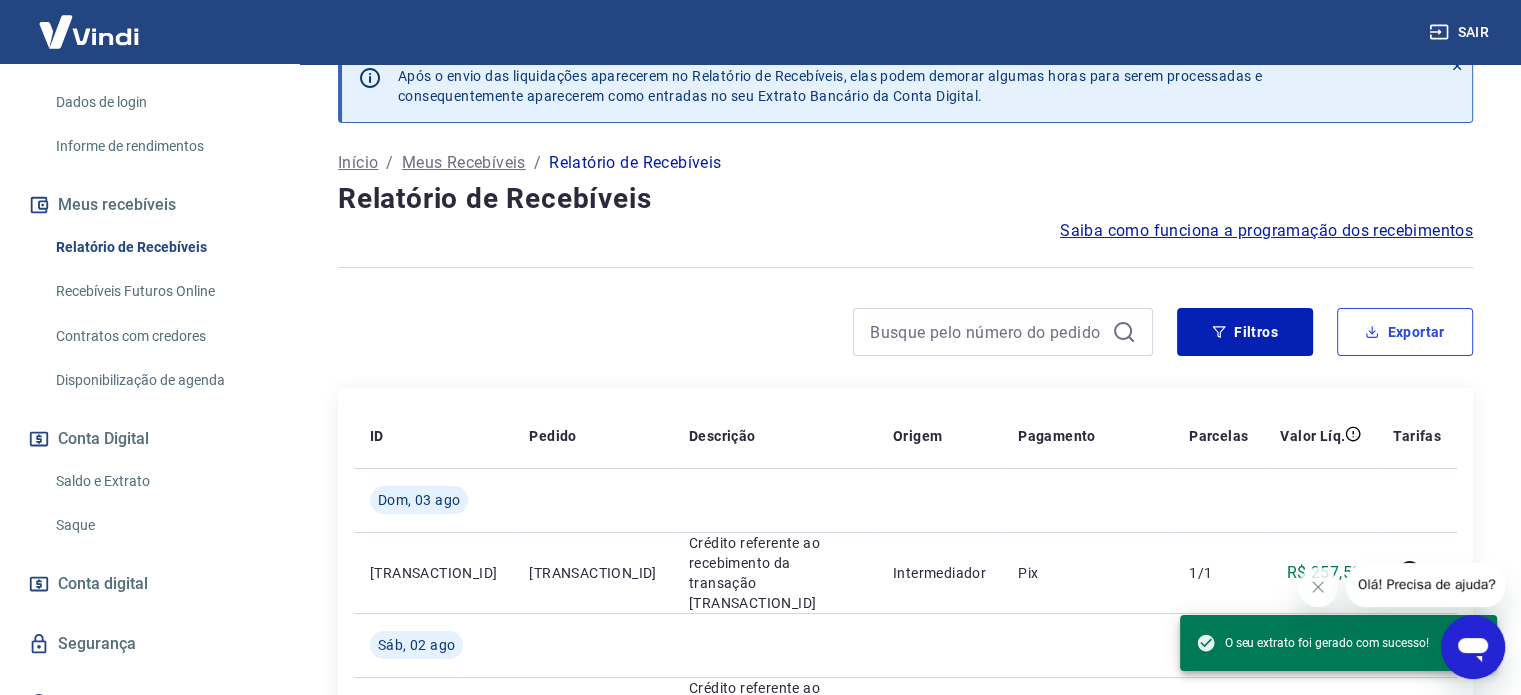scroll, scrollTop: 348, scrollLeft: 0, axis: vertical 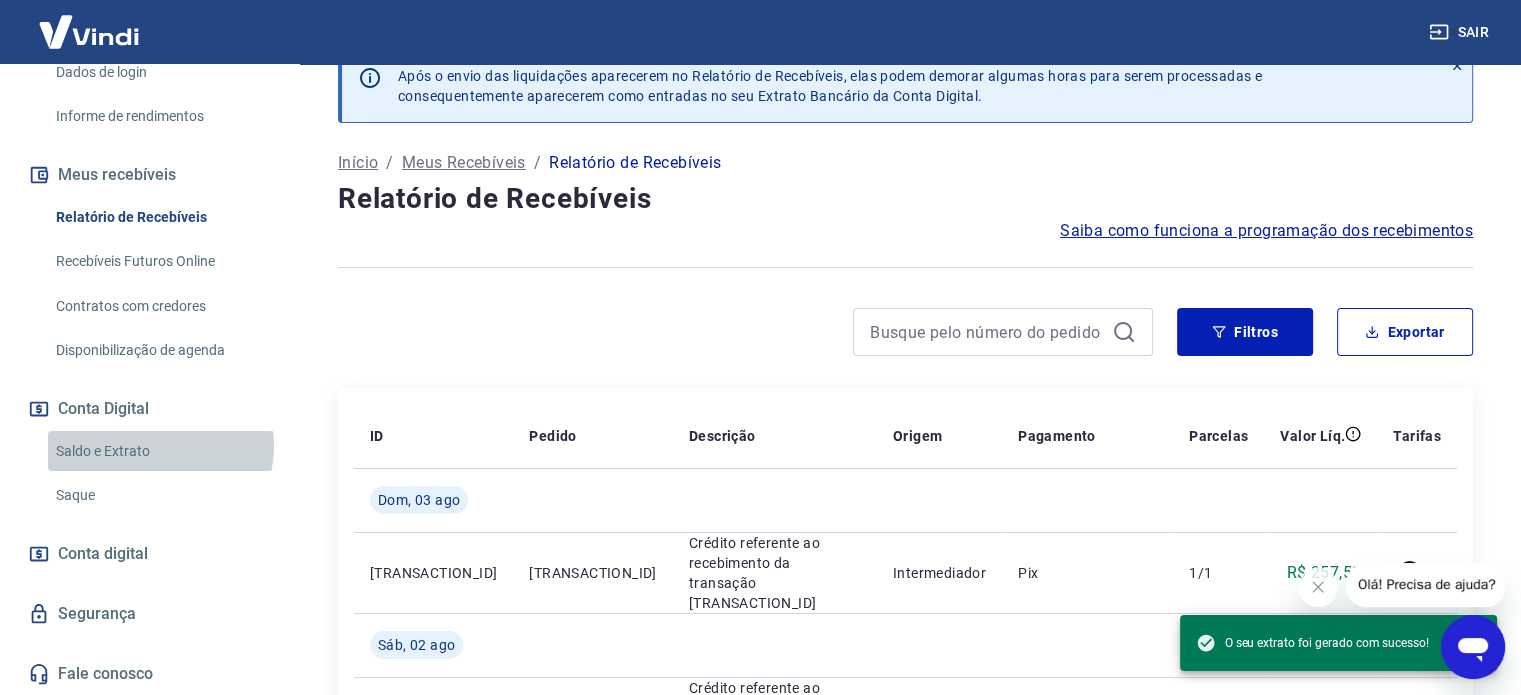 click on "Saldo e Extrato" at bounding box center (161, 451) 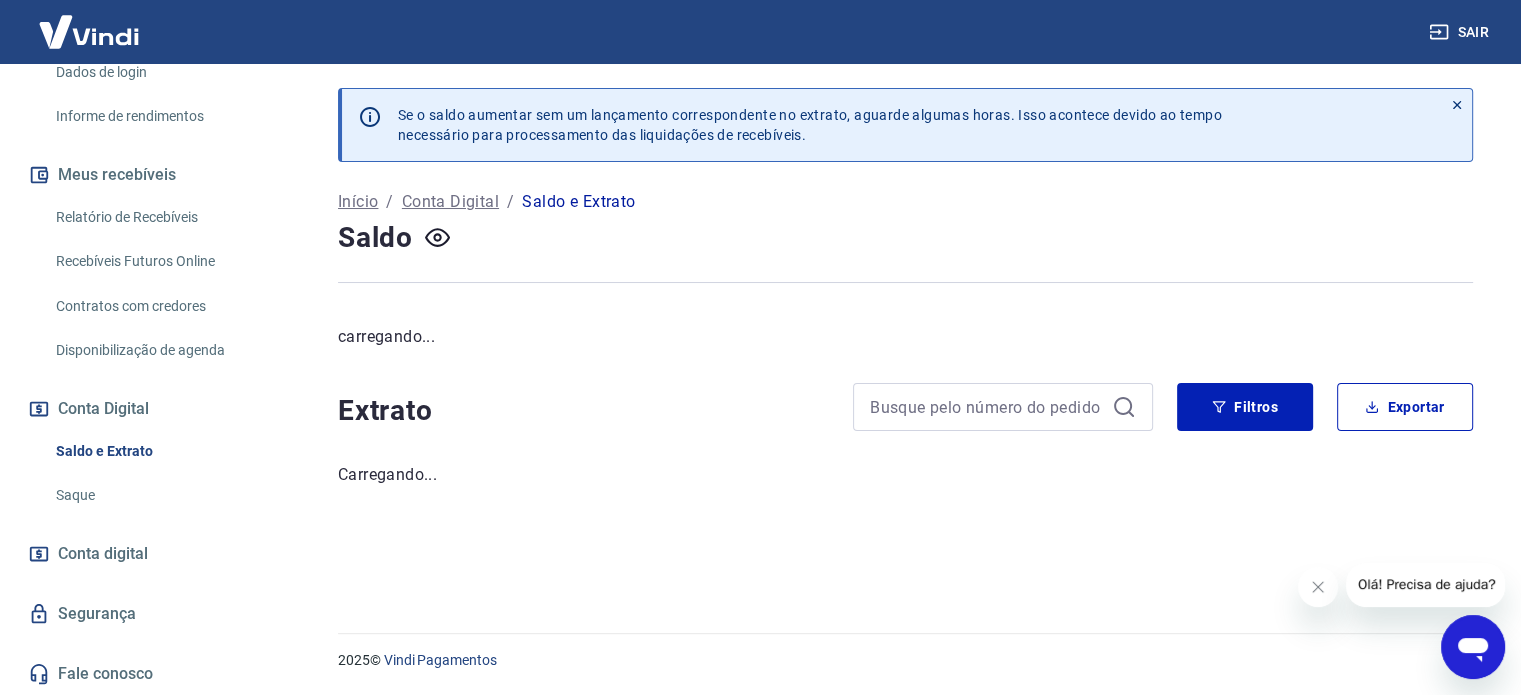 scroll, scrollTop: 0, scrollLeft: 0, axis: both 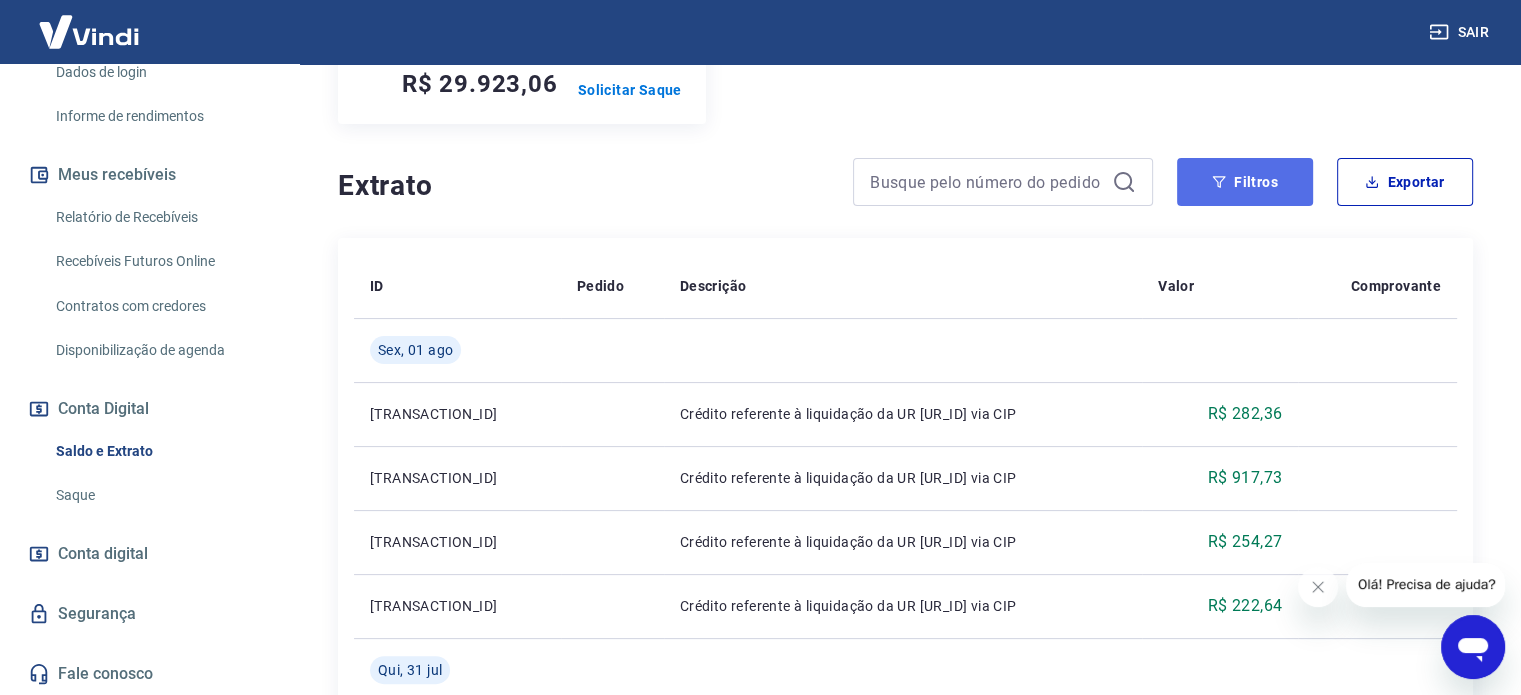 click on "Filtros" at bounding box center [1245, 182] 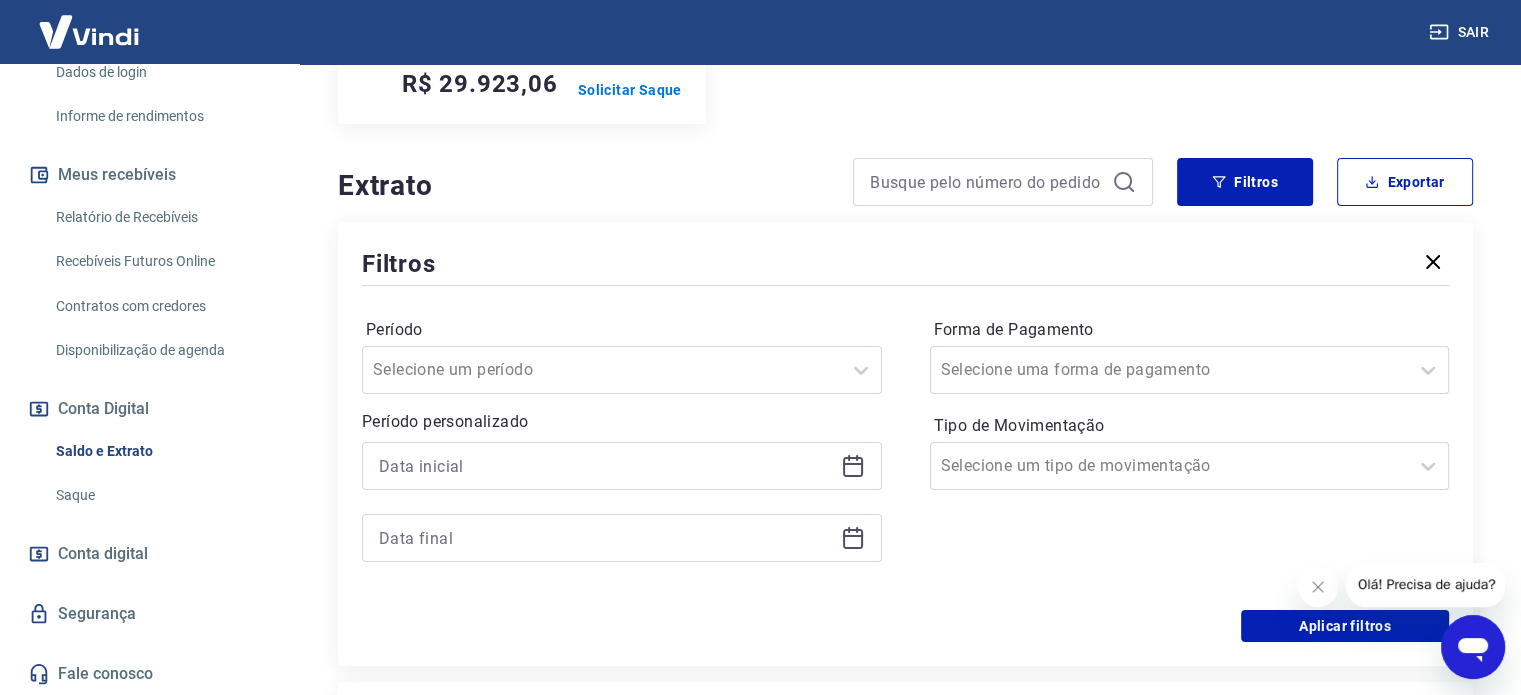 click 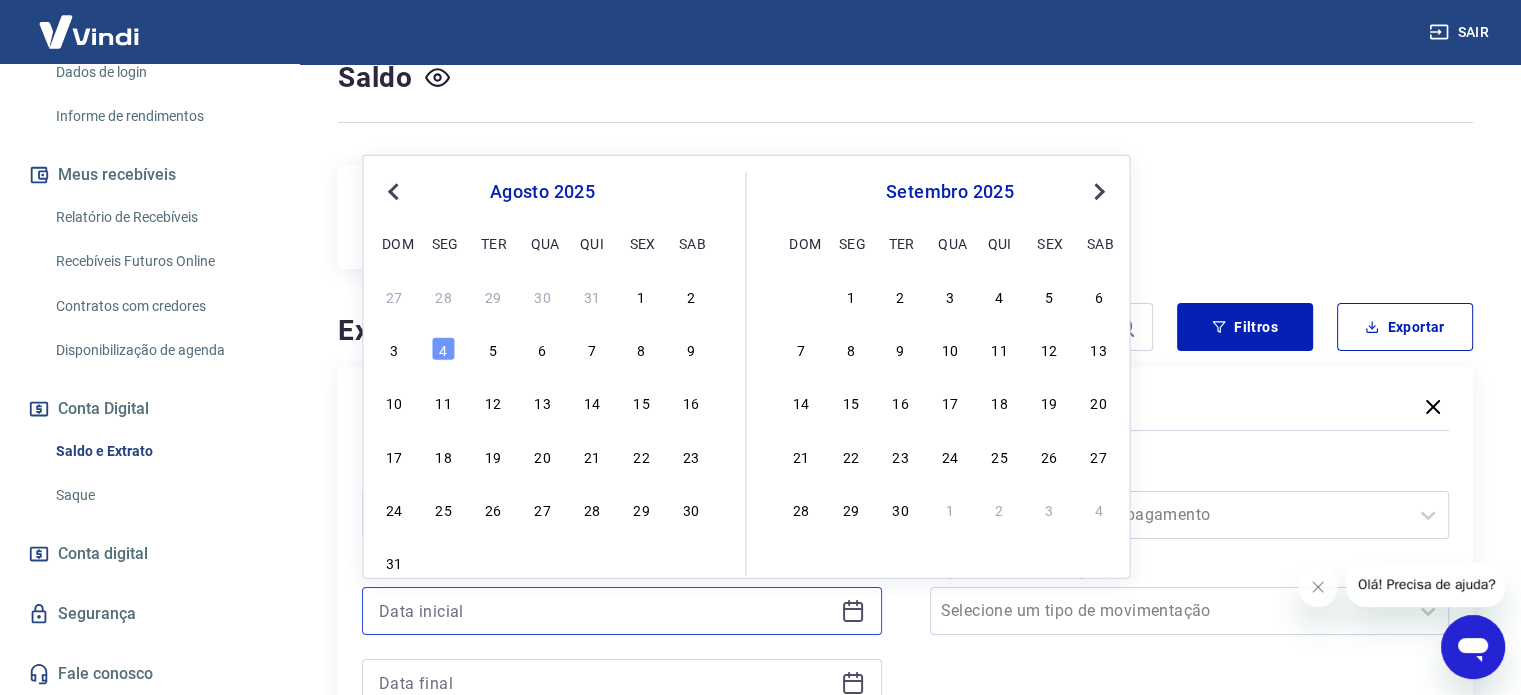 scroll, scrollTop: 150, scrollLeft: 0, axis: vertical 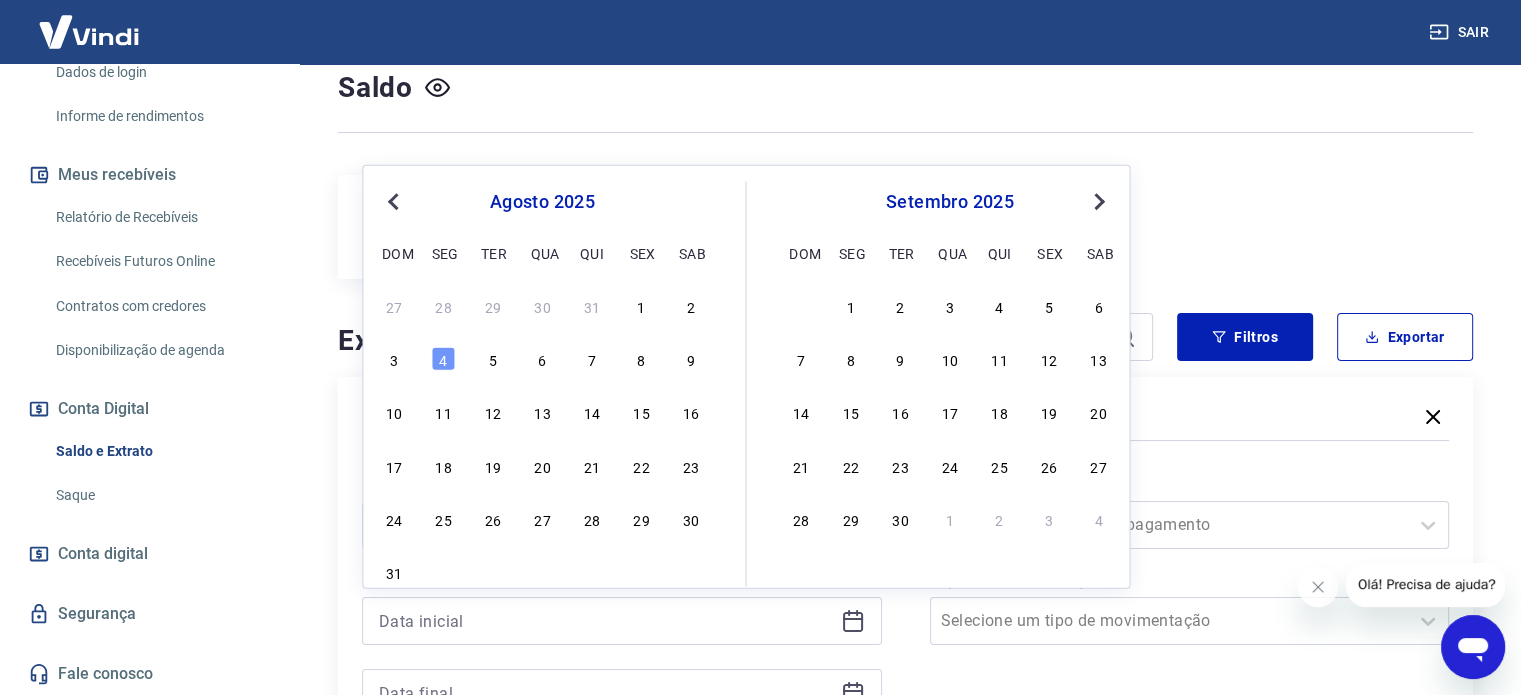 click on "Previous Month" at bounding box center [395, 200] 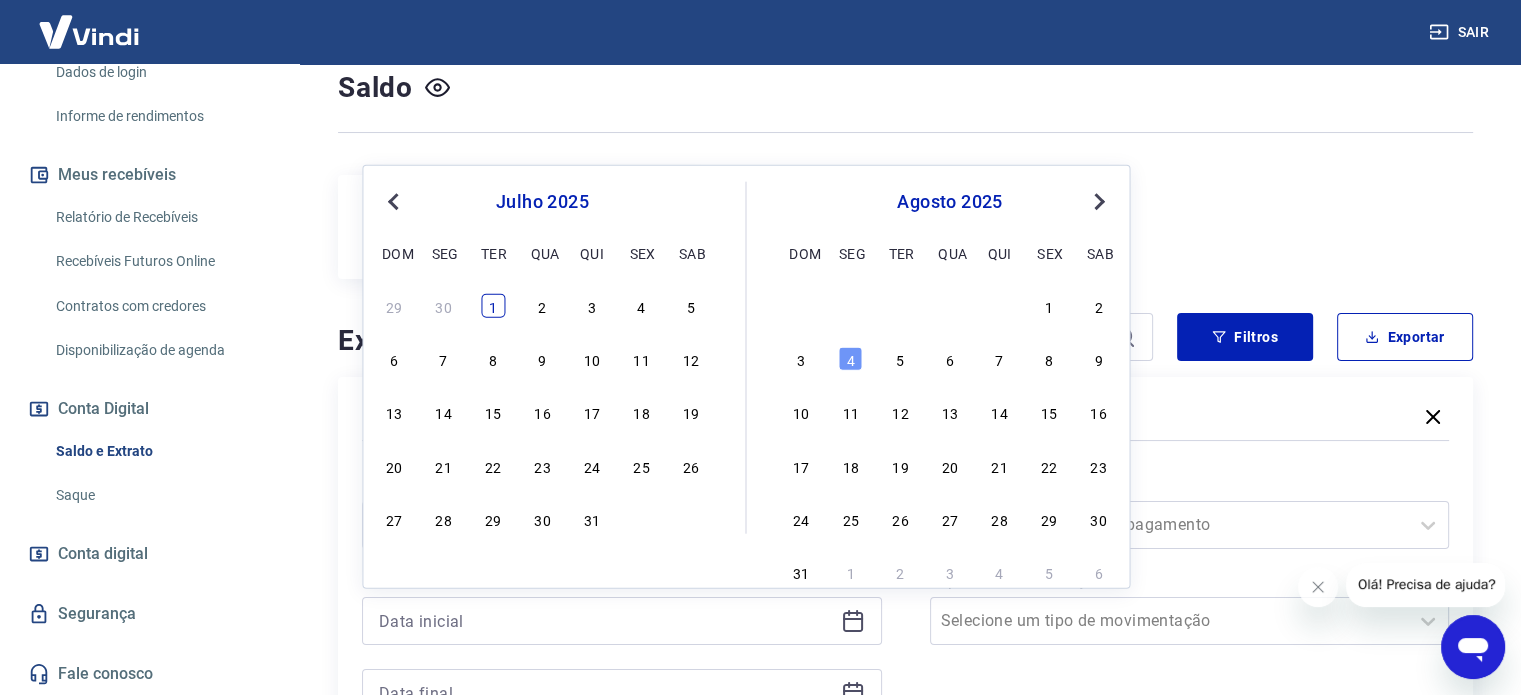 click on "1" at bounding box center (493, 306) 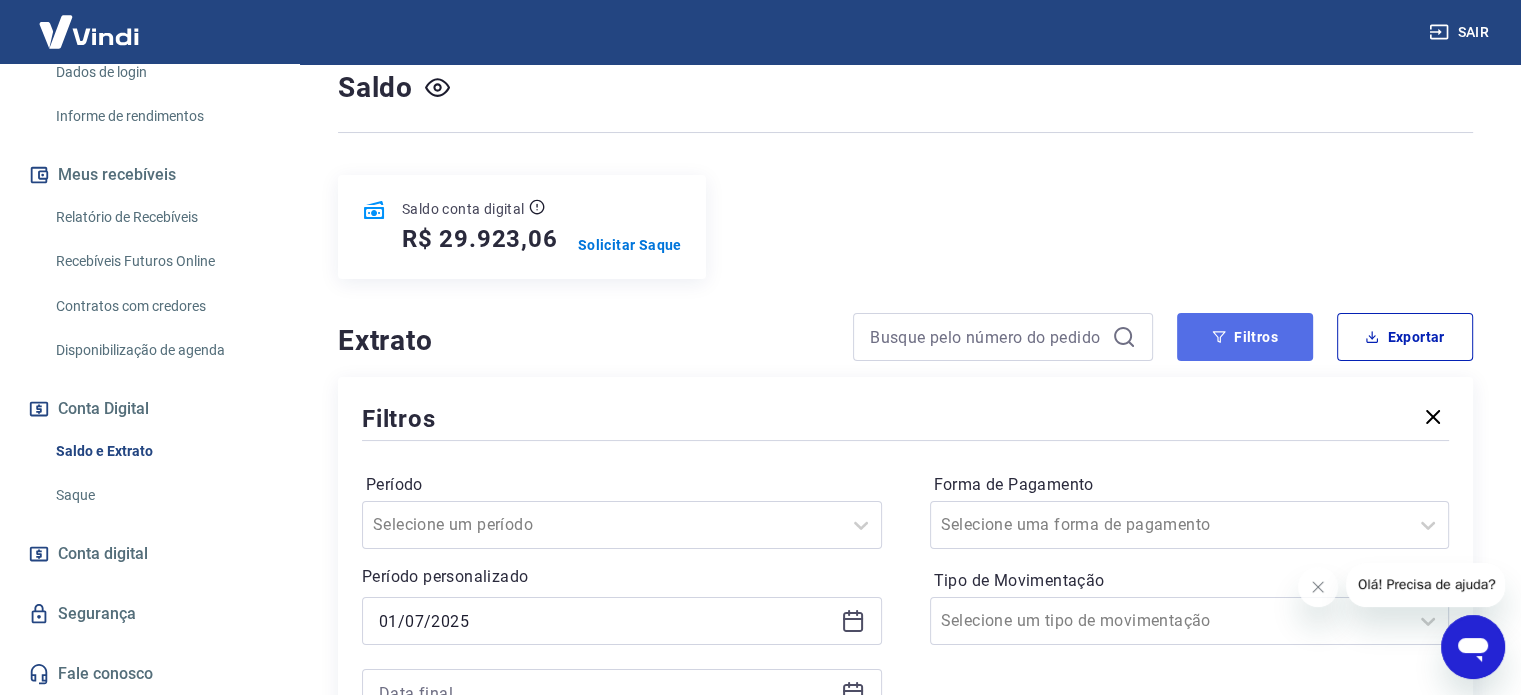 click on "Filtros" at bounding box center [1245, 337] 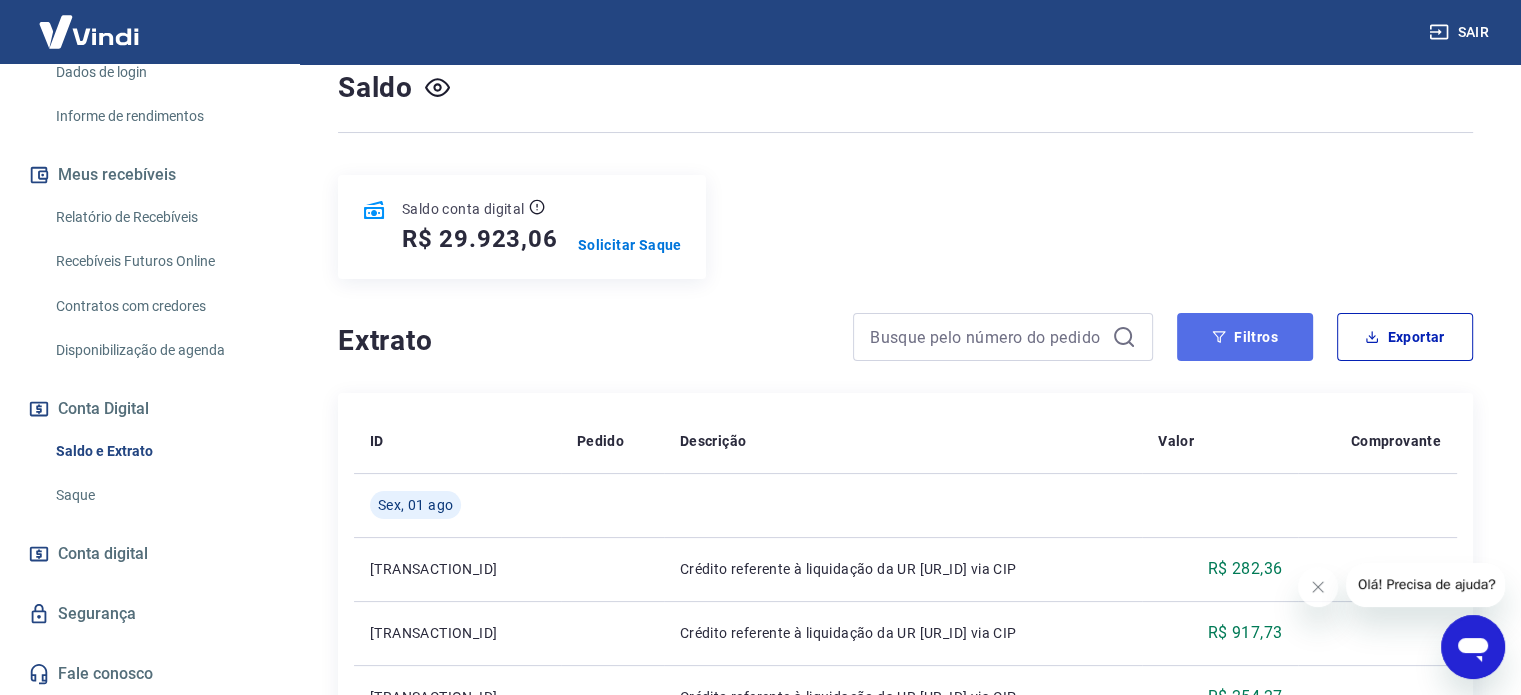 click on "Filtros" at bounding box center (1245, 337) 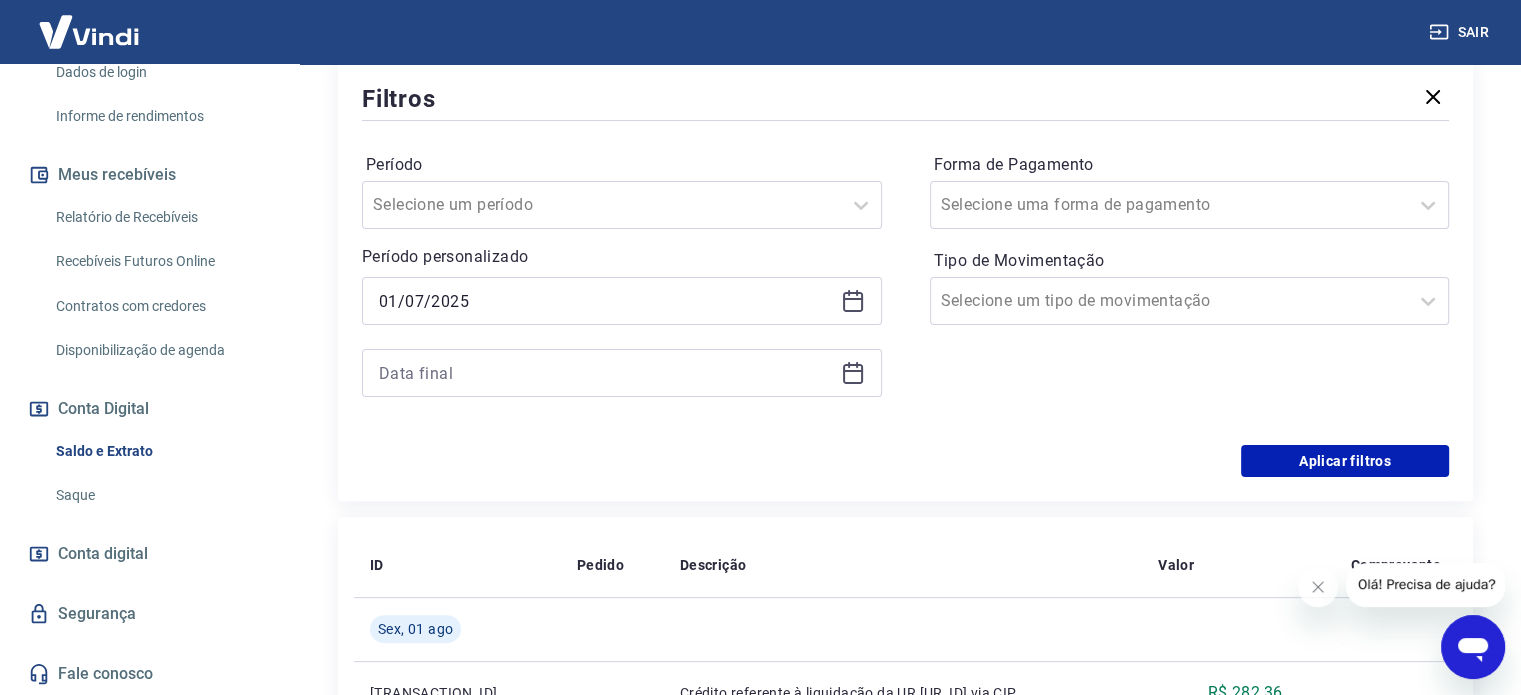 scroll, scrollTop: 491, scrollLeft: 0, axis: vertical 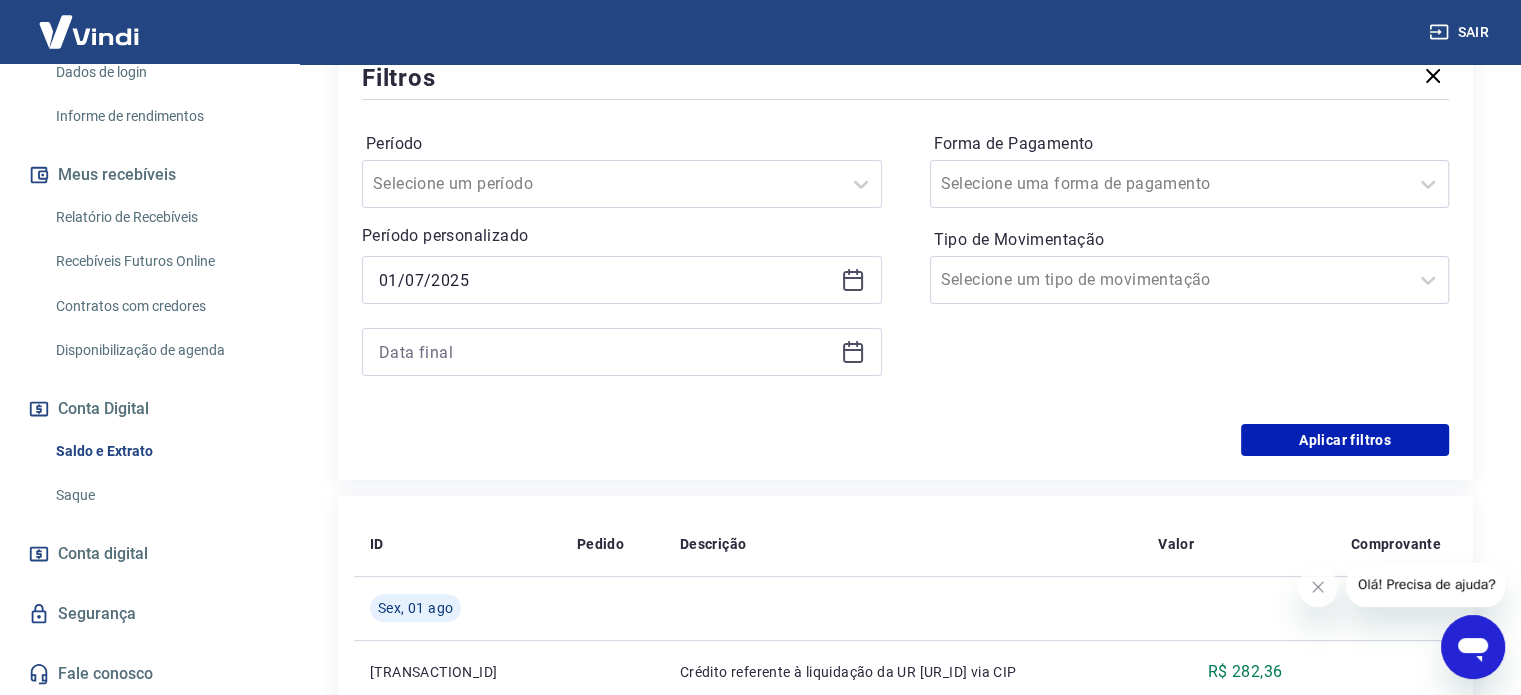 click 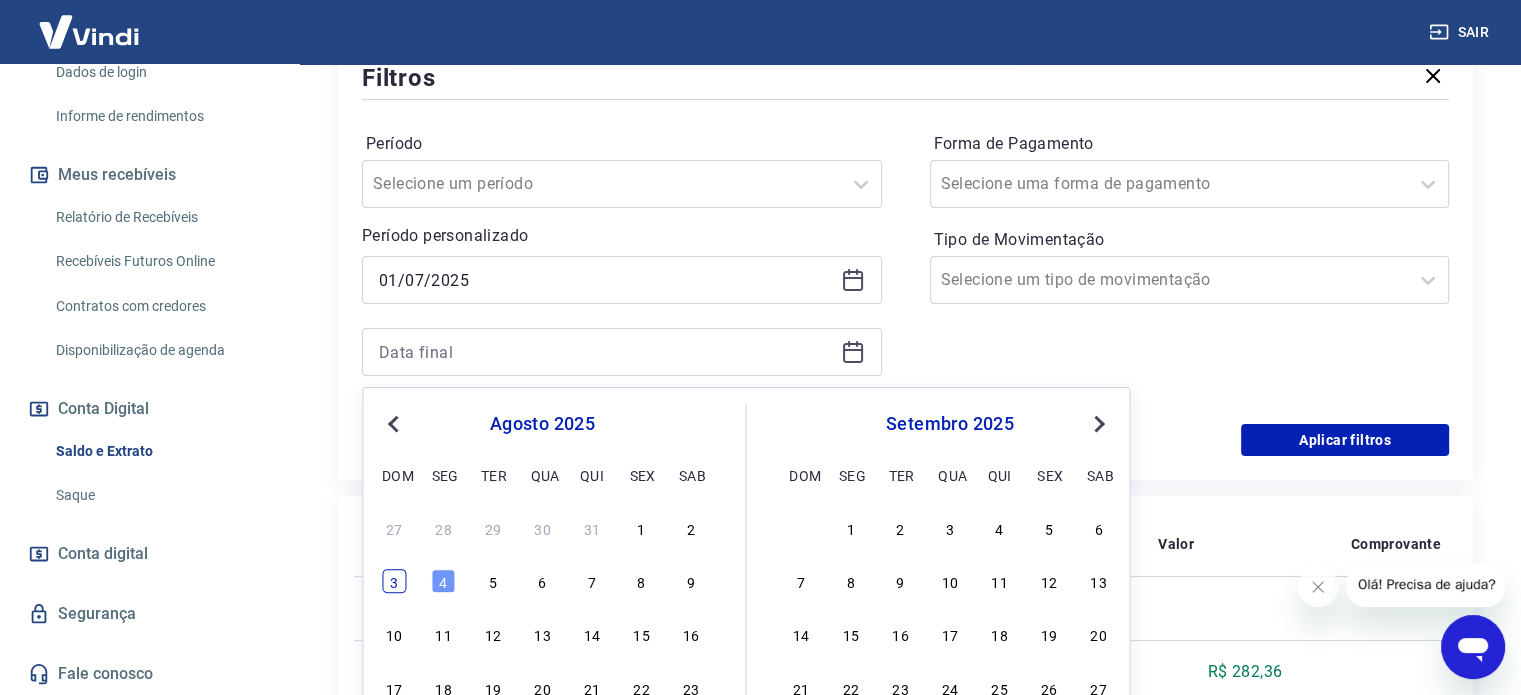 click on "3" at bounding box center [394, 581] 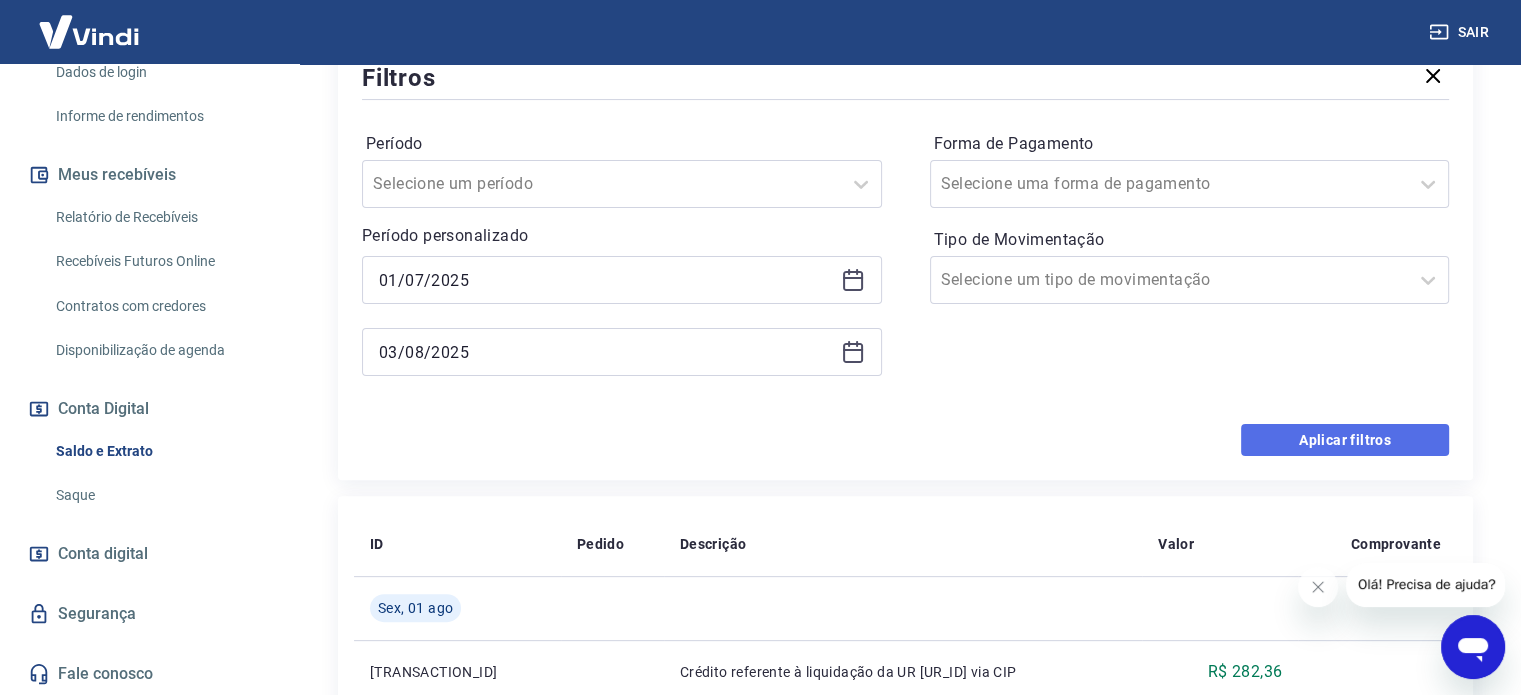click on "Aplicar filtros" at bounding box center [1345, 440] 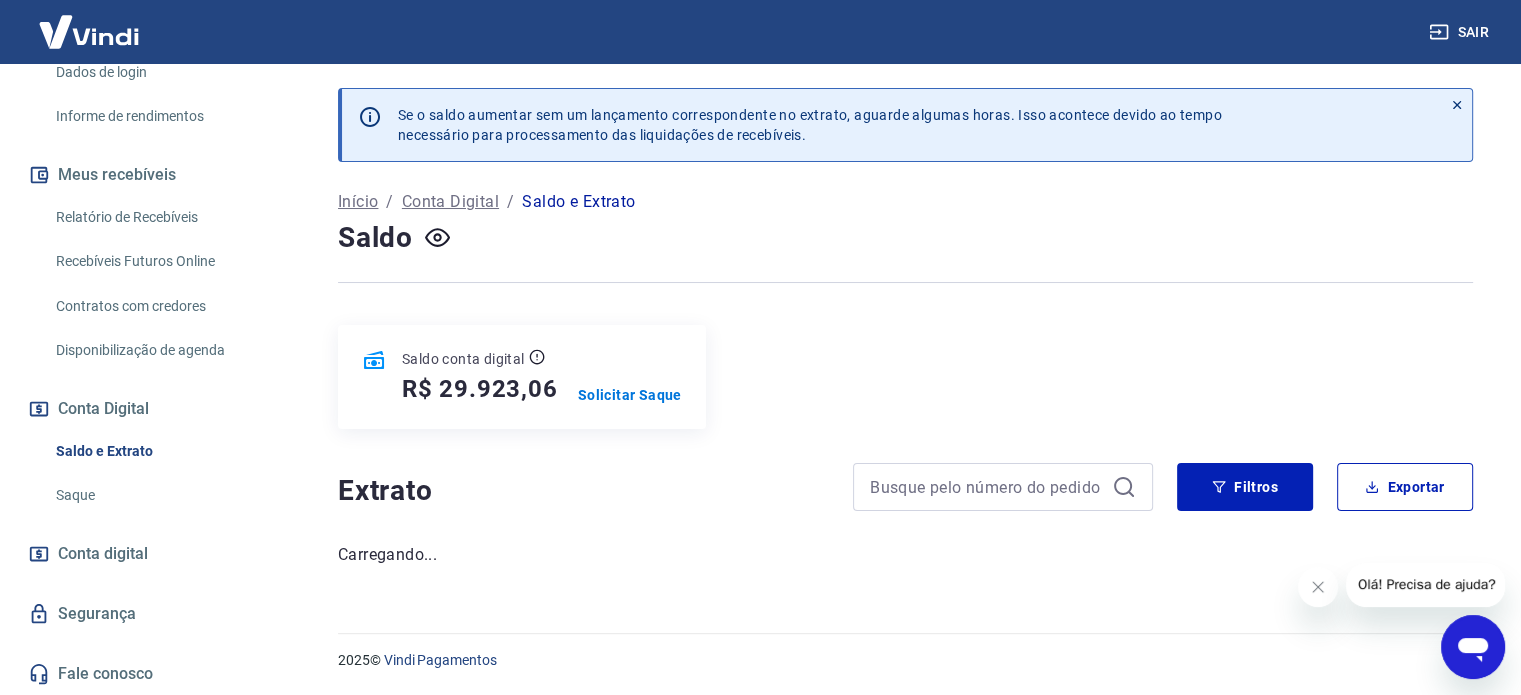 scroll, scrollTop: 0, scrollLeft: 0, axis: both 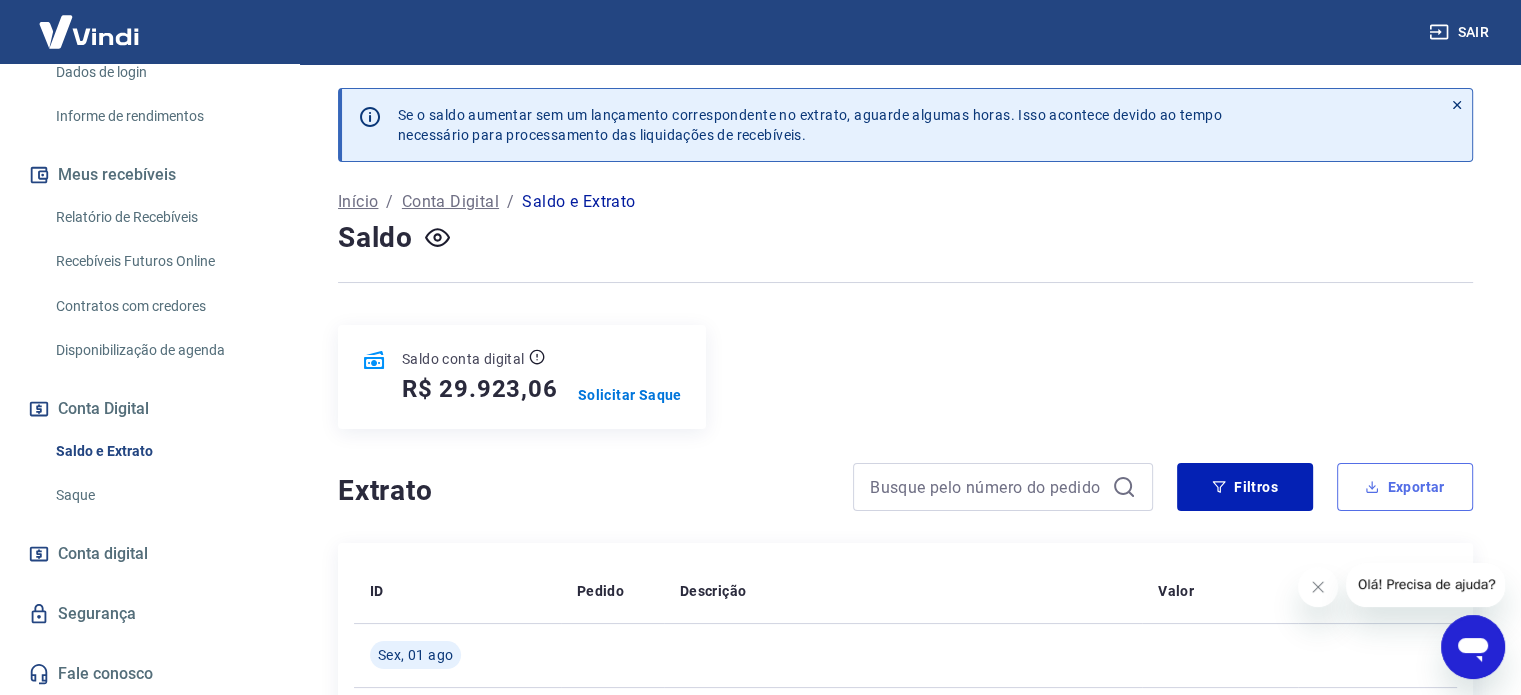 click on "Exportar" at bounding box center [1405, 487] 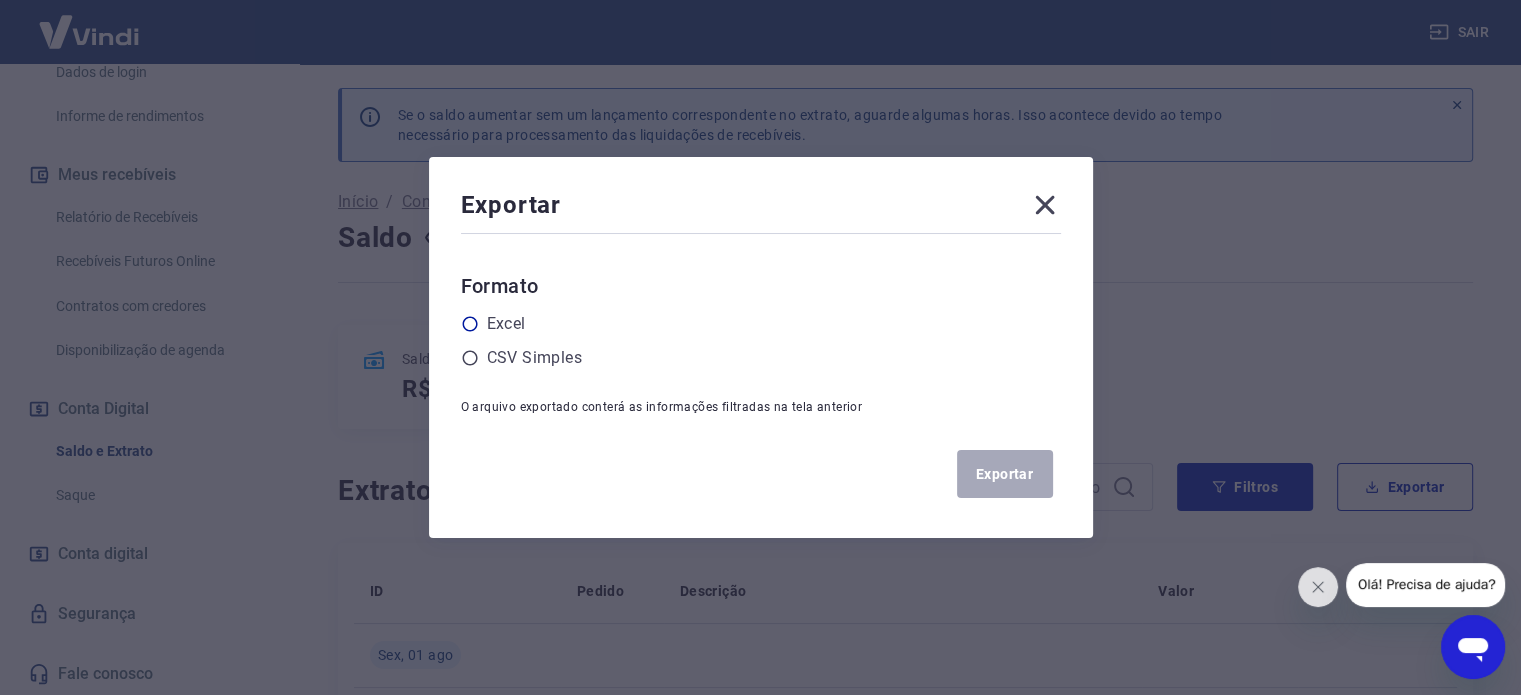click on "Excel" at bounding box center [506, 324] 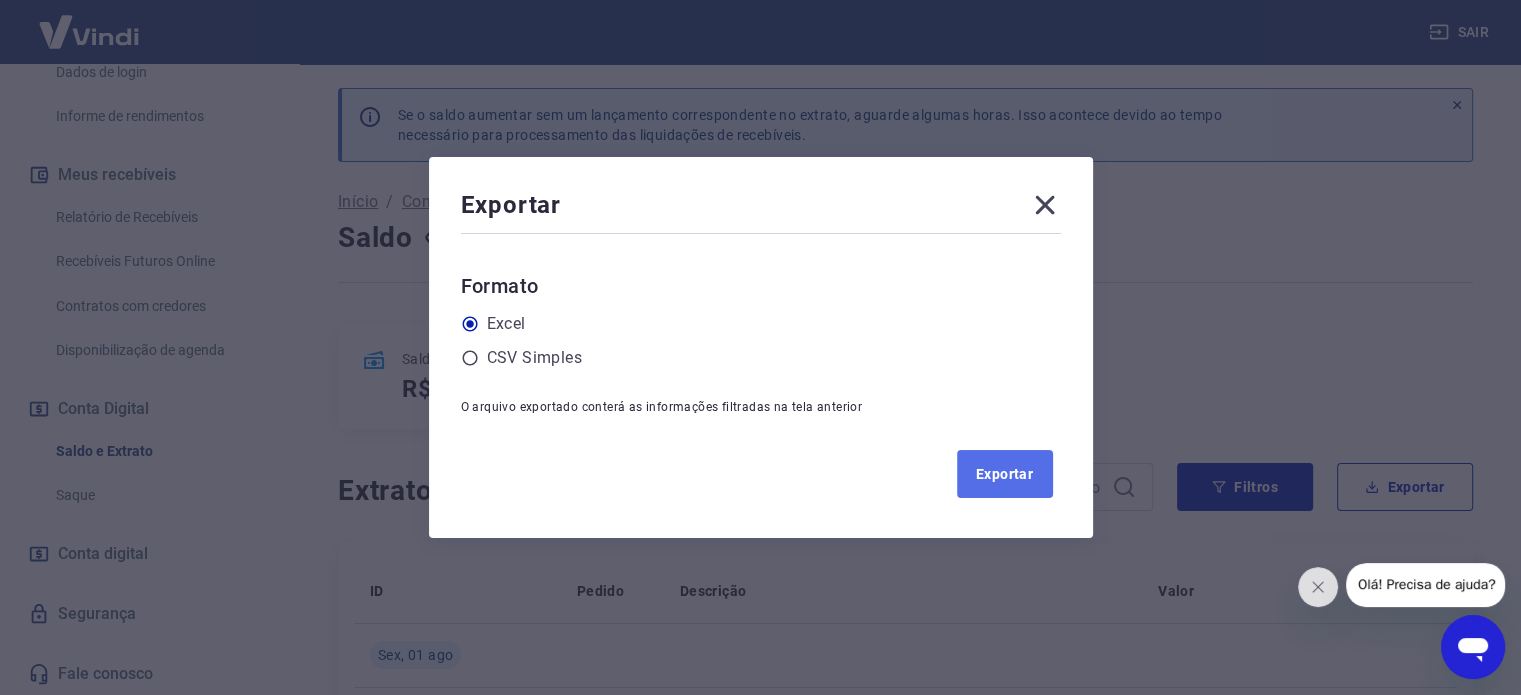 click on "Exportar" at bounding box center (1005, 474) 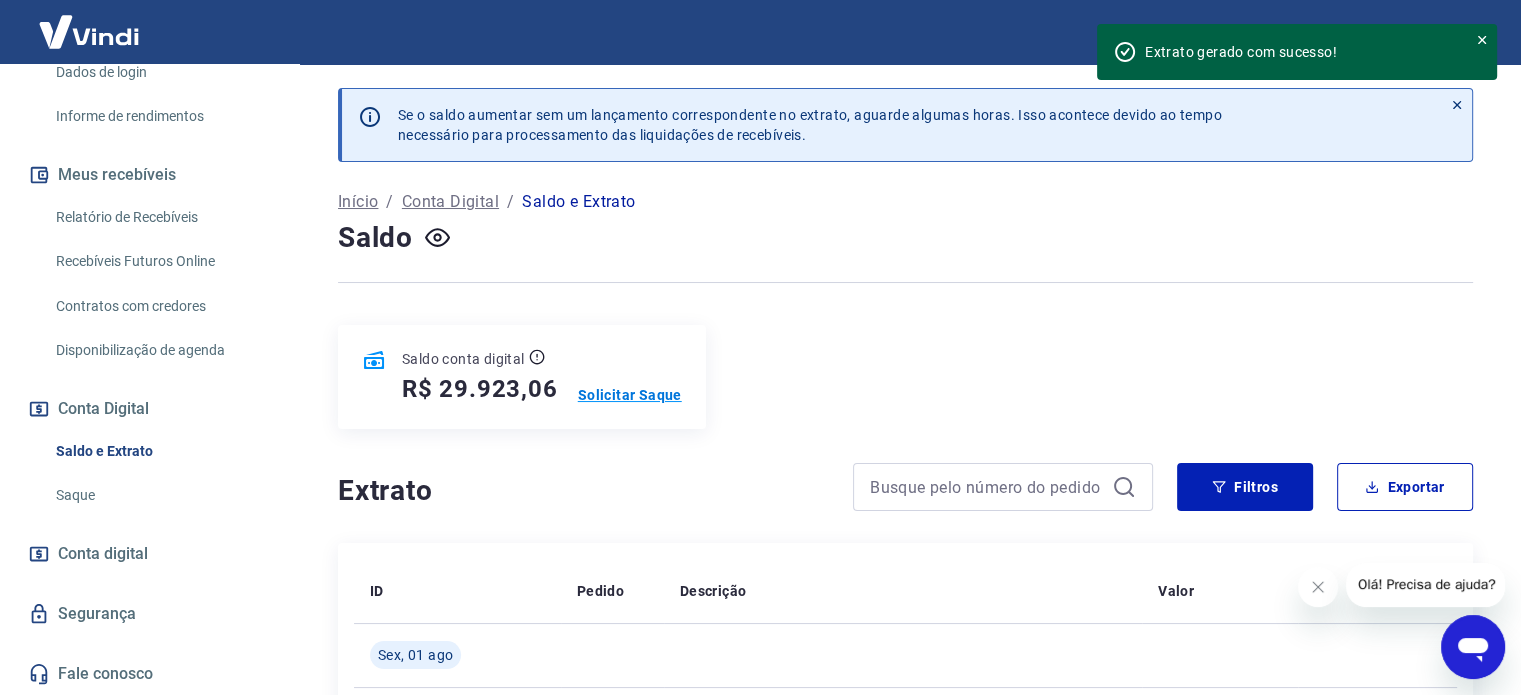 click on "Solicitar Saque" at bounding box center (630, 395) 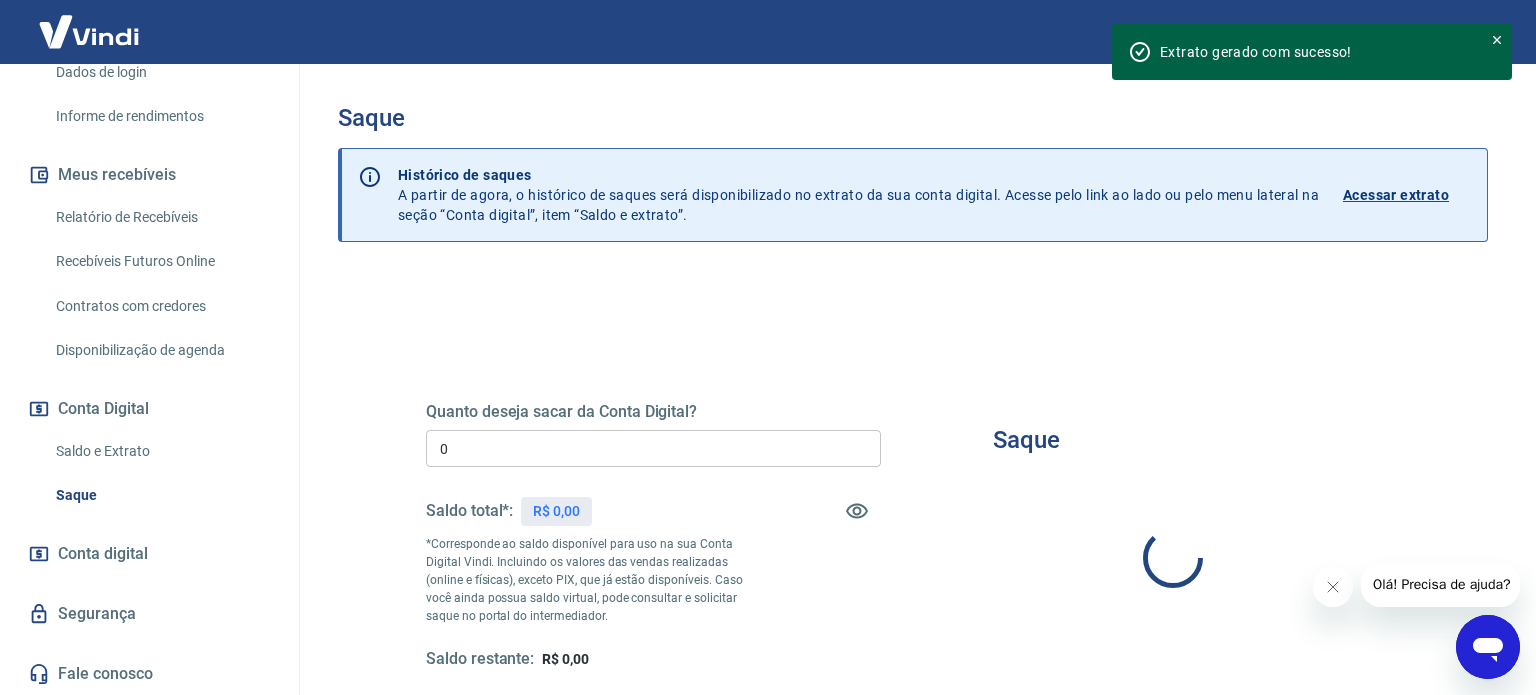 type on "R$ 0,00" 